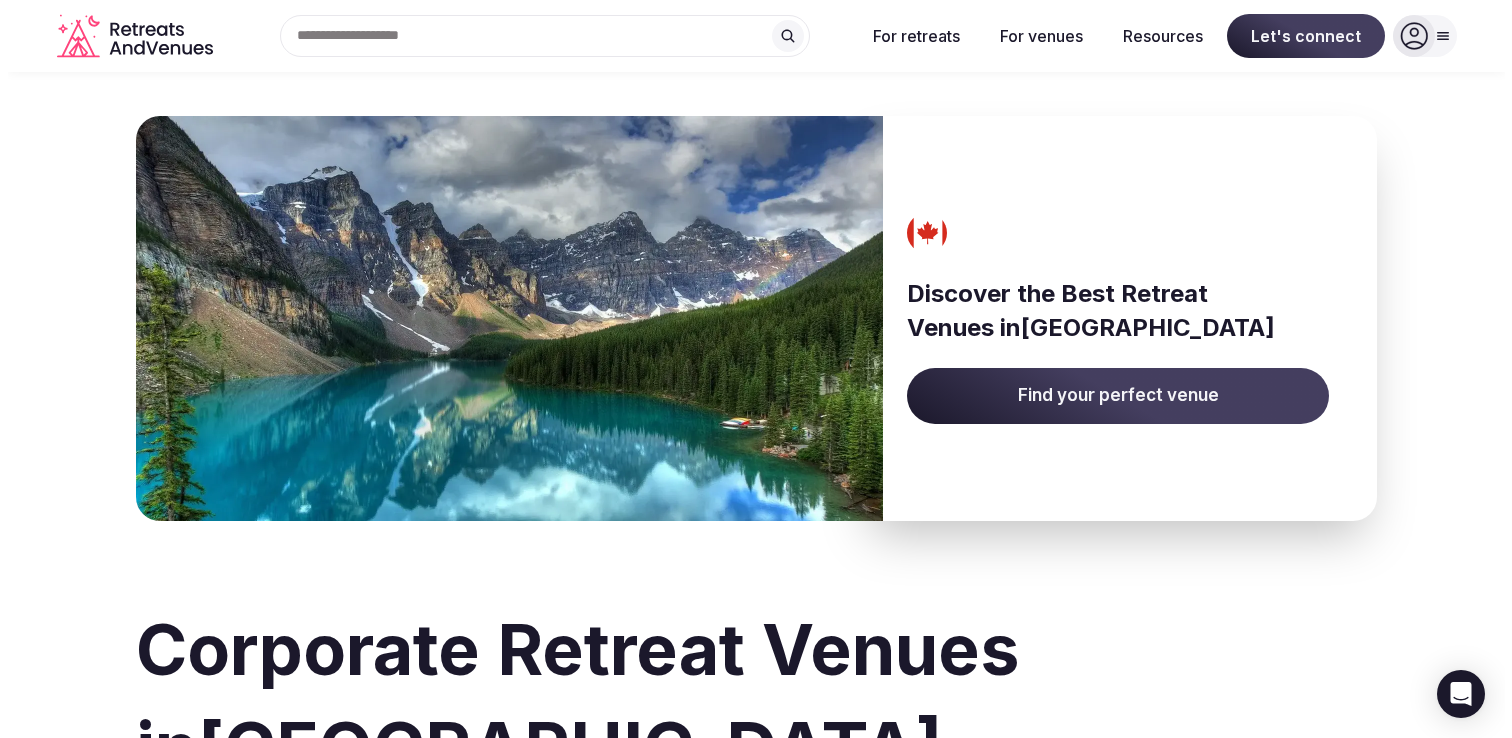 scroll, scrollTop: 0, scrollLeft: 0, axis: both 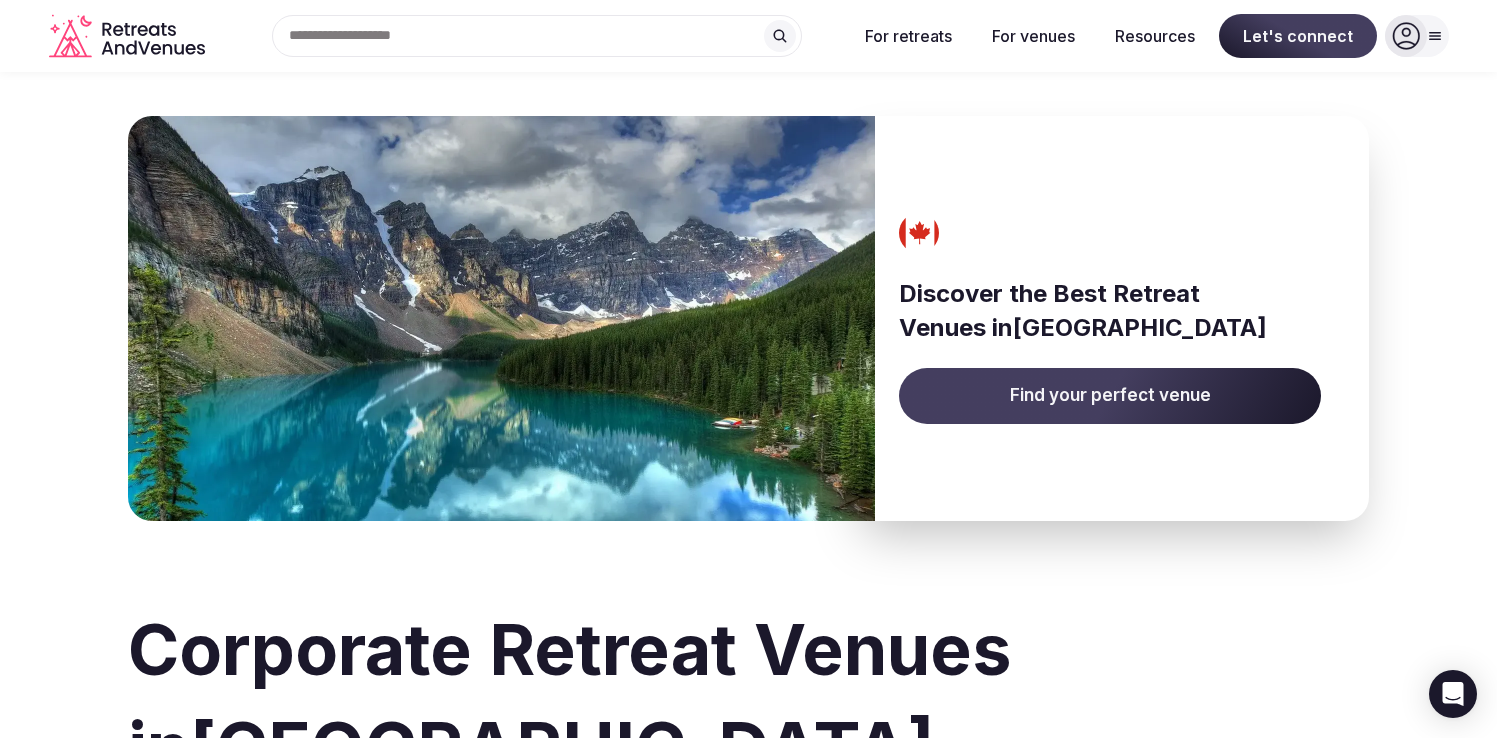 click on "Find your perfect venue" at bounding box center [1110, 396] 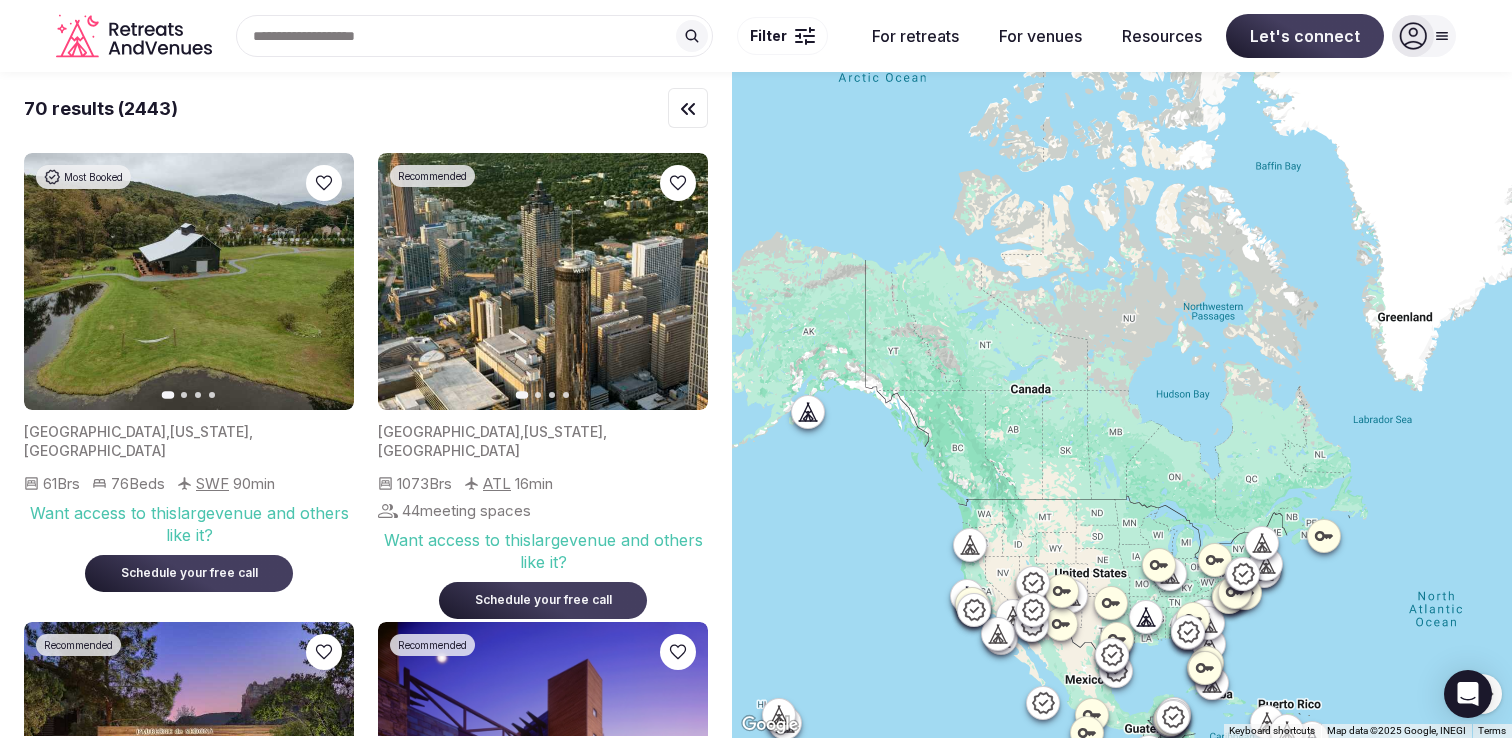 click on "Search Popular Destinations [GEOGRAPHIC_DATA], [GEOGRAPHIC_DATA] [GEOGRAPHIC_DATA], [GEOGRAPHIC_DATA] [GEOGRAPHIC_DATA], [GEOGRAPHIC_DATA] [US_STATE], [GEOGRAPHIC_DATA] [US_STATE], [GEOGRAPHIC_DATA] [GEOGRAPHIC_DATA], [GEOGRAPHIC_DATA] [GEOGRAPHIC_DATA], [GEOGRAPHIC_DATA] [GEOGRAPHIC_DATA], [GEOGRAPHIC_DATA] Filter" at bounding box center [536, 36] 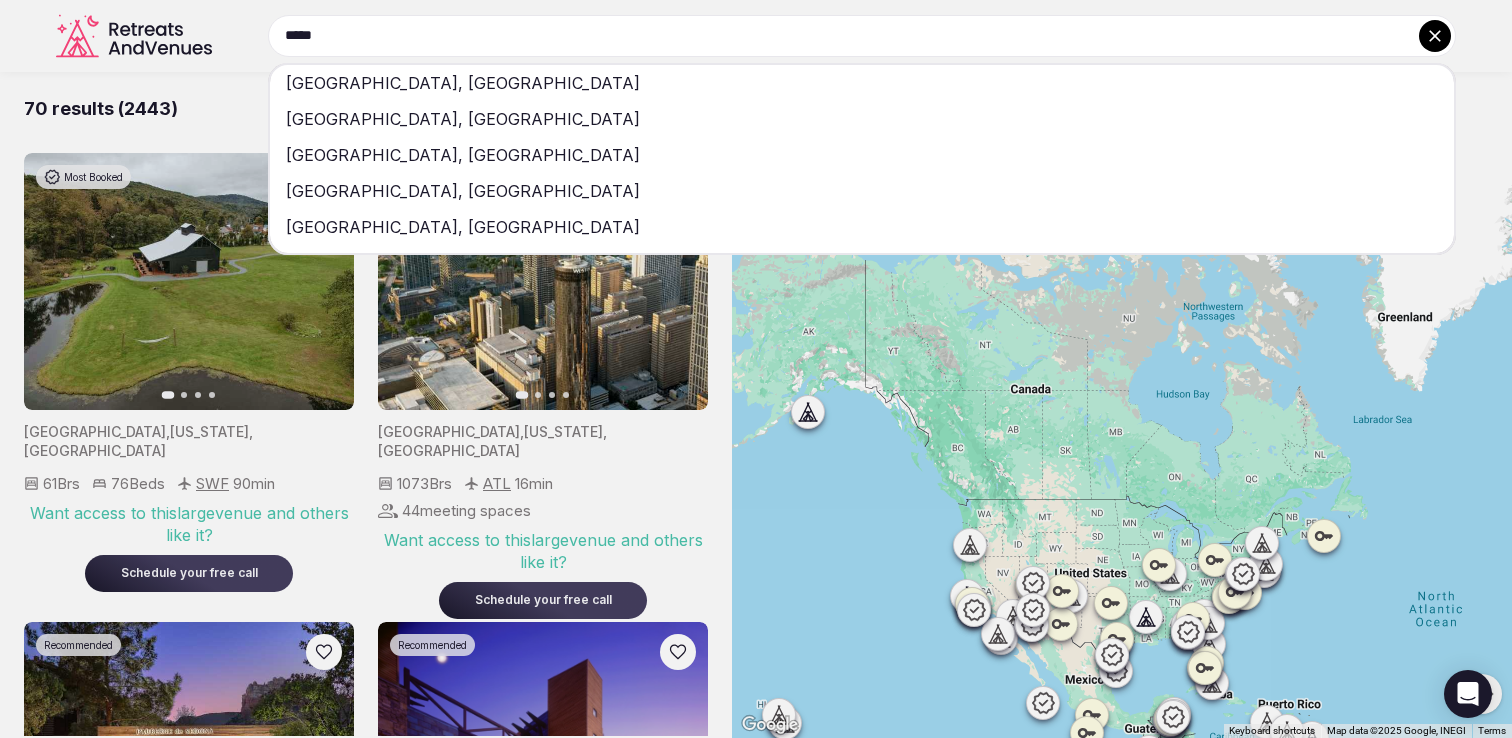 type on "*****" 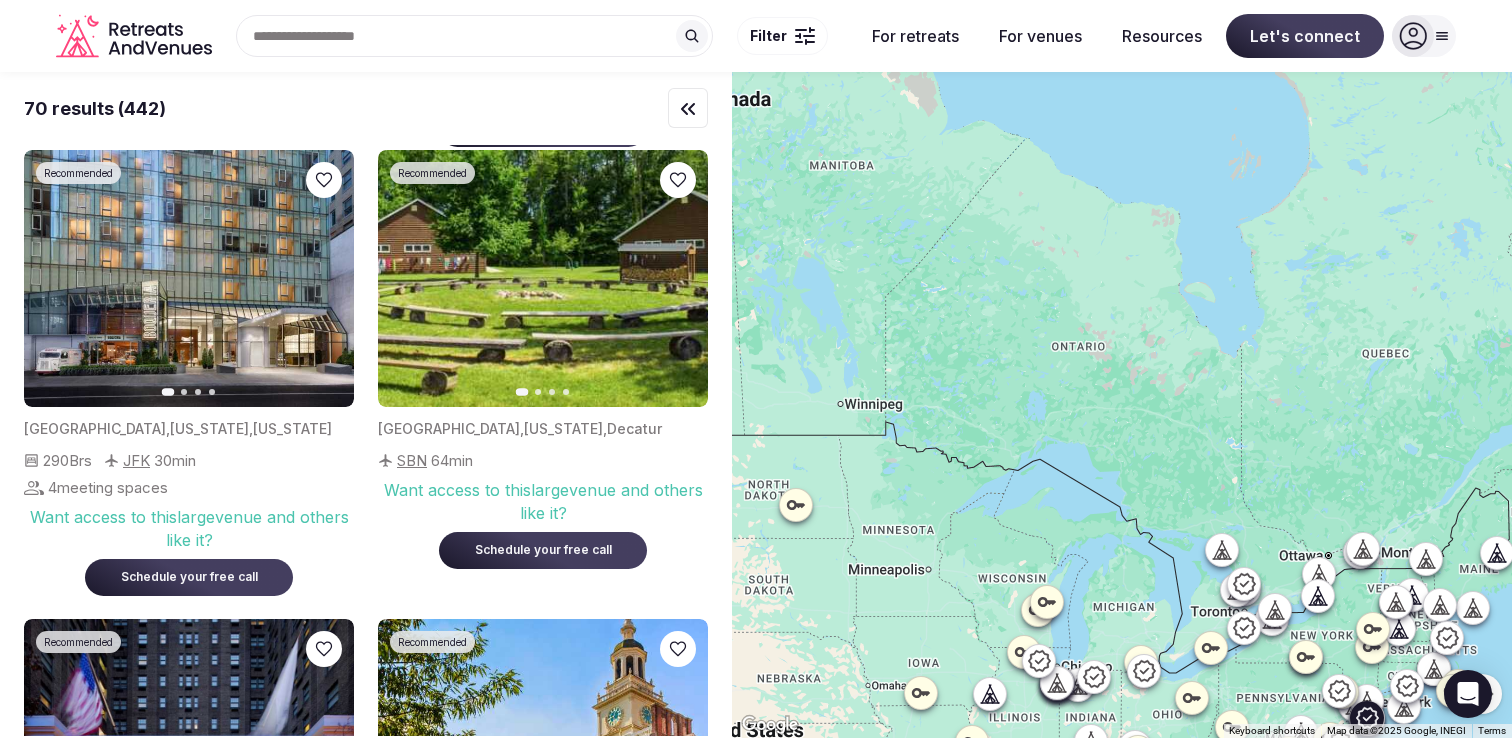 scroll, scrollTop: 905, scrollLeft: 0, axis: vertical 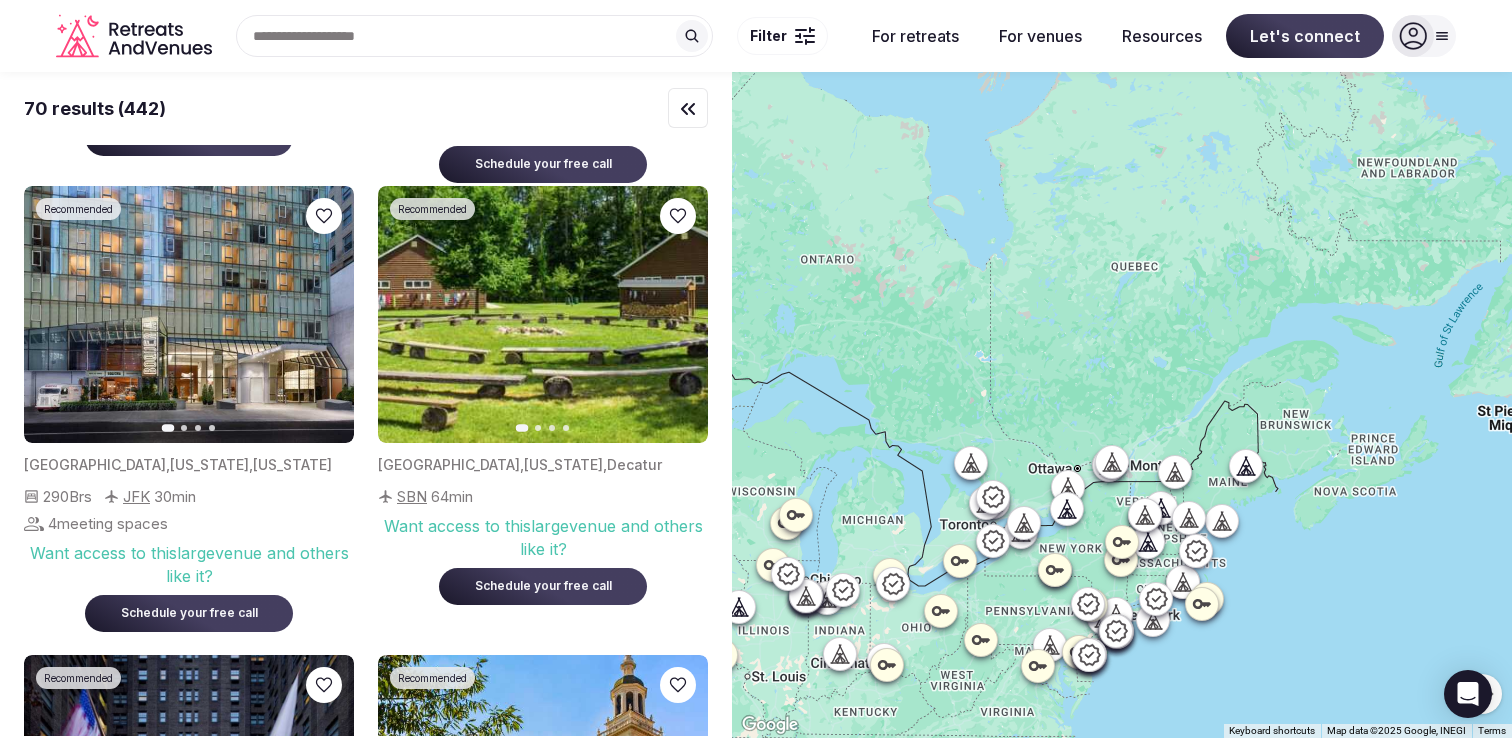 drag, startPoint x: 1308, startPoint y: 481, endPoint x: 1046, endPoint y: 384, distance: 279.37967 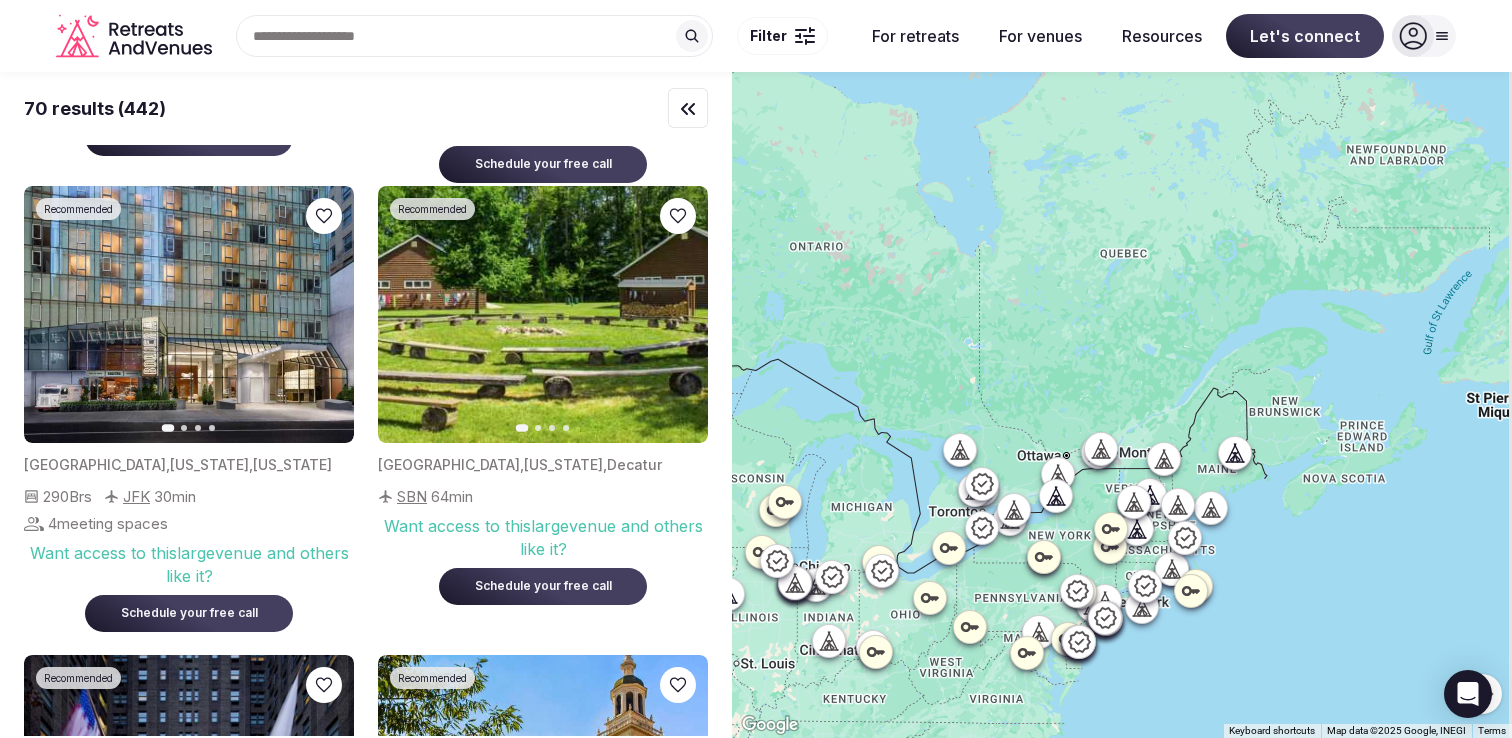 scroll, scrollTop: 0, scrollLeft: 0, axis: both 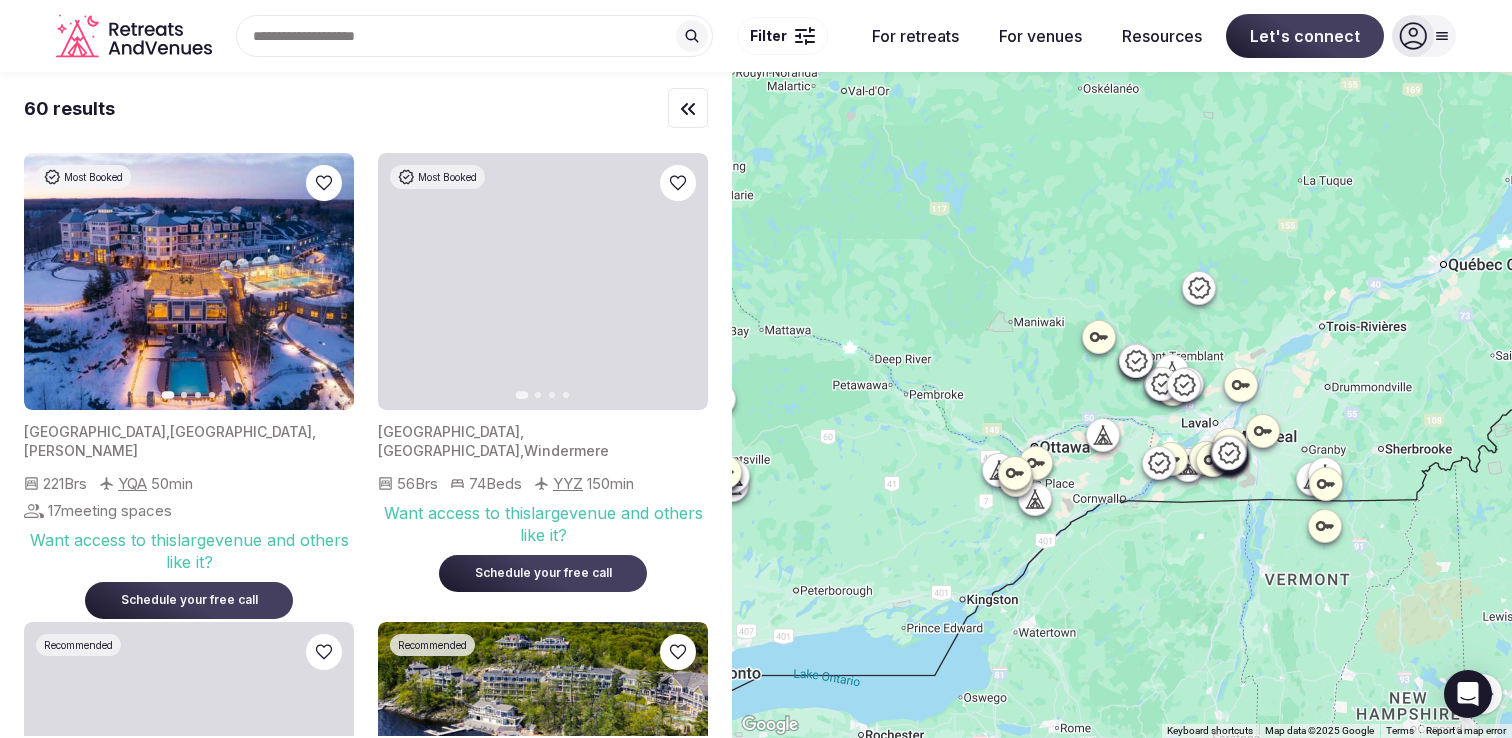 drag, startPoint x: 1235, startPoint y: 488, endPoint x: 1119, endPoint y: 264, distance: 252.25385 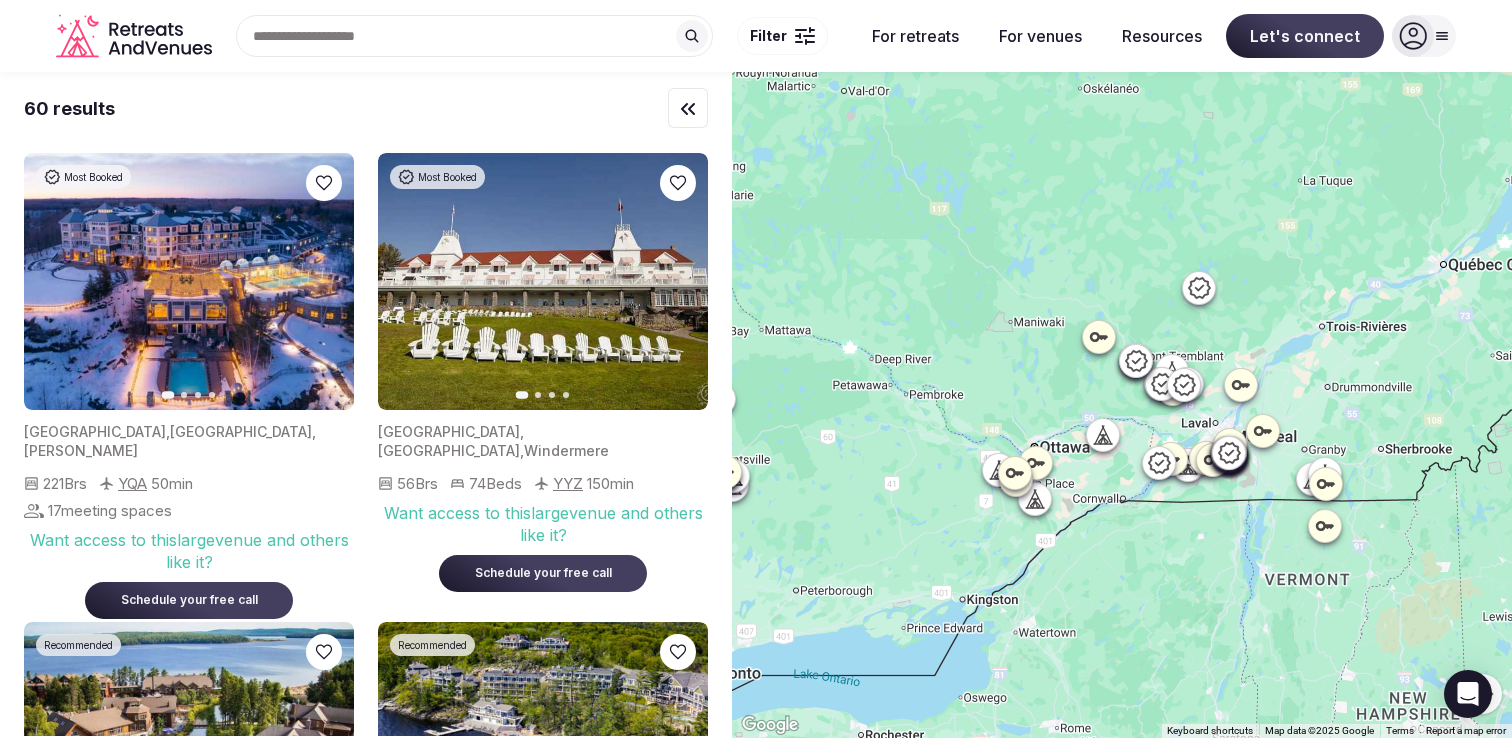 click at bounding box center [1122, 405] 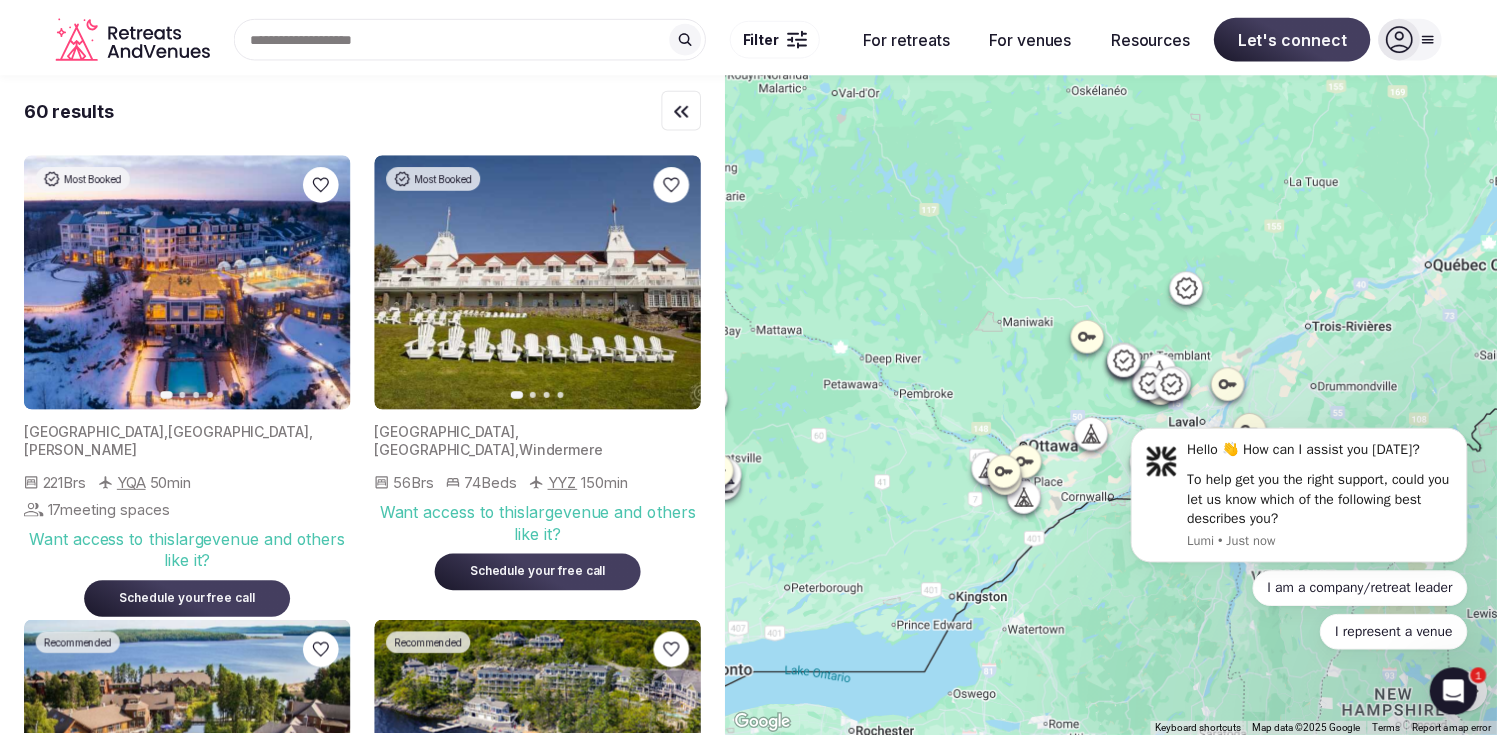scroll, scrollTop: 0, scrollLeft: 0, axis: both 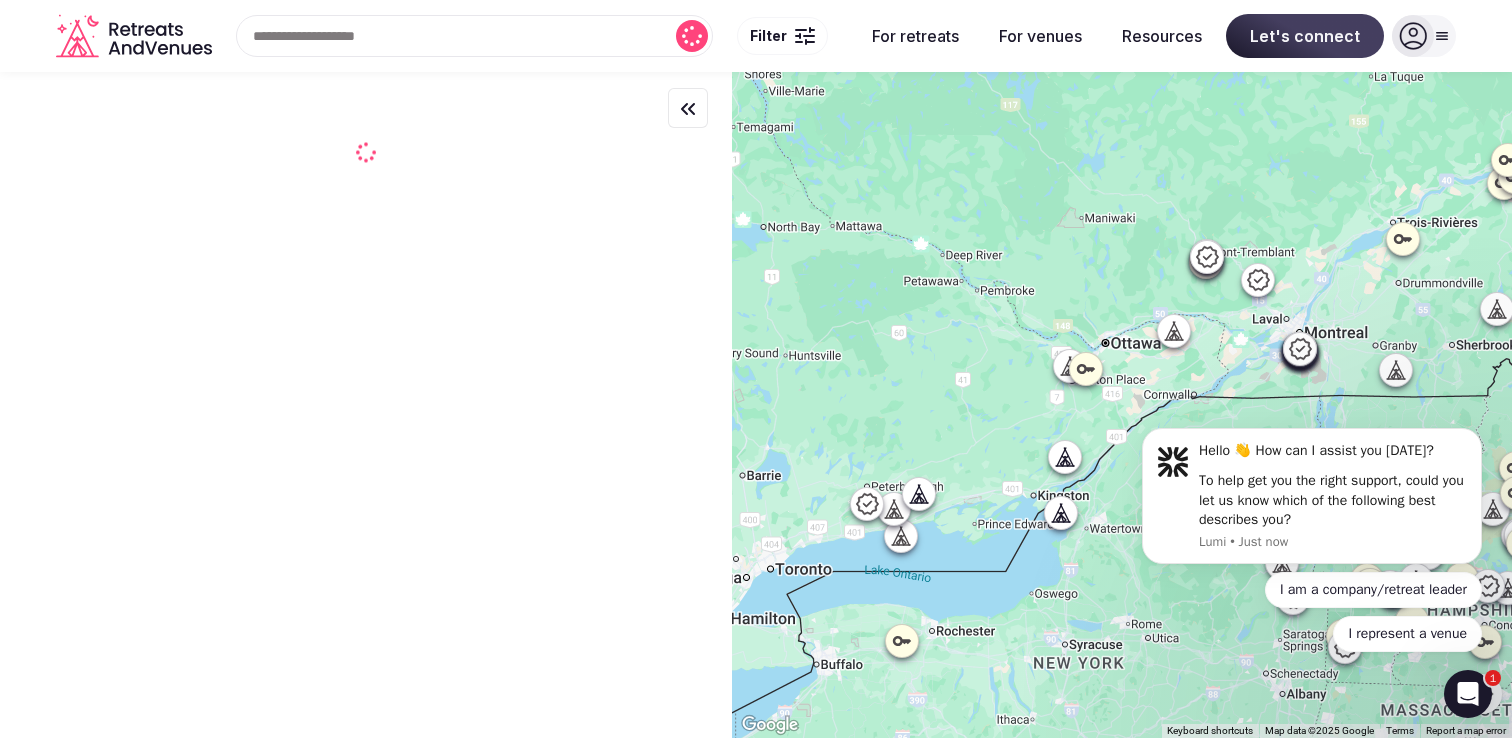 drag, startPoint x: 991, startPoint y: 382, endPoint x: 1062, endPoint y: 278, distance: 125.92458 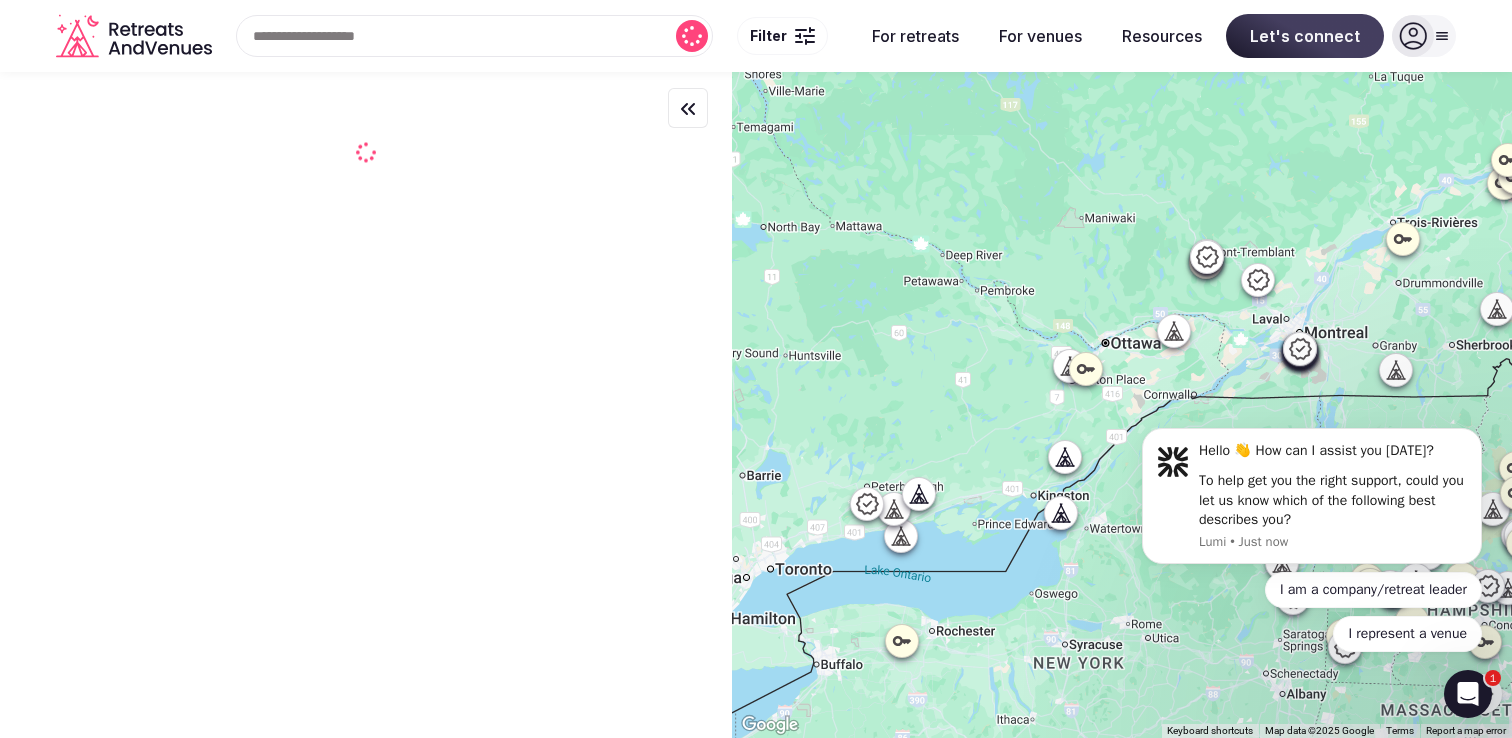 click at bounding box center (1122, 405) 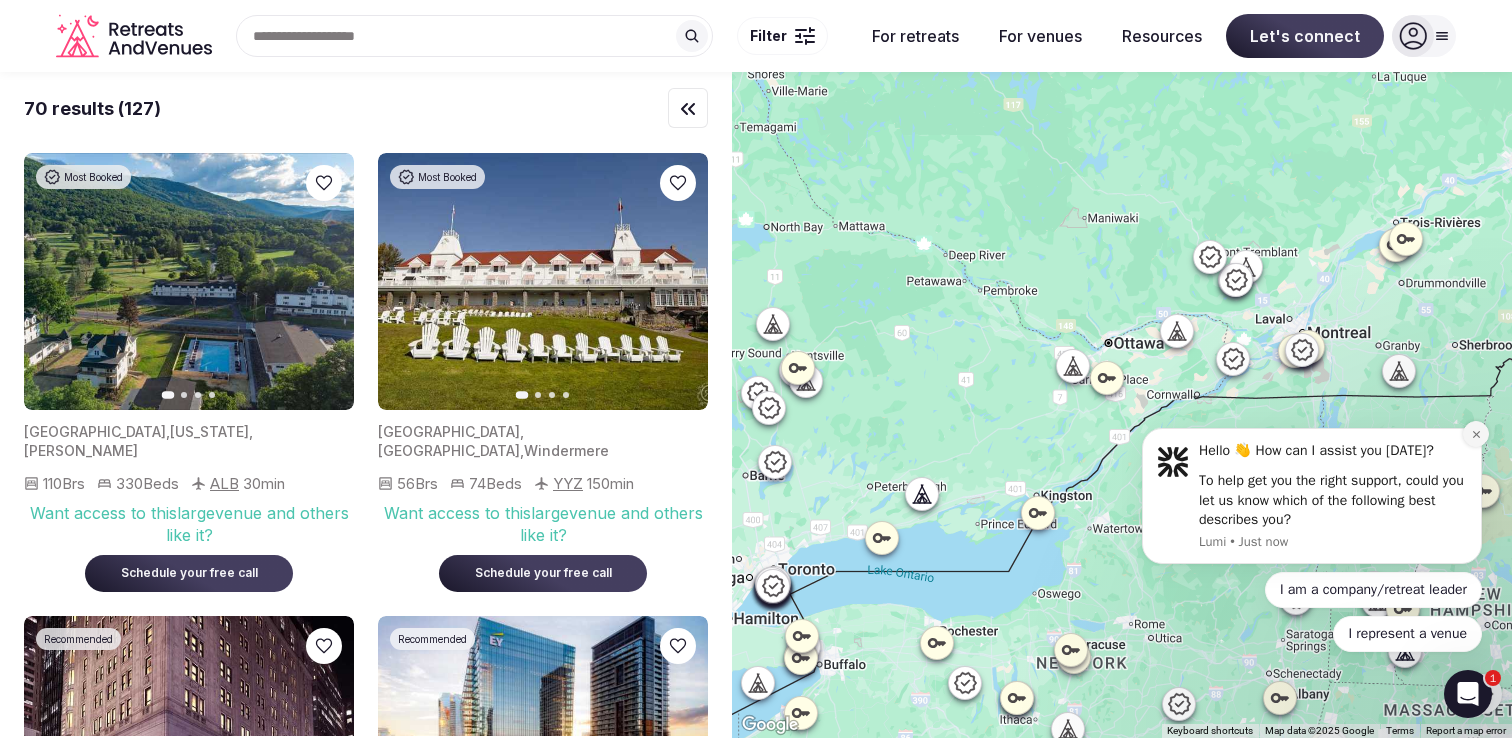 click 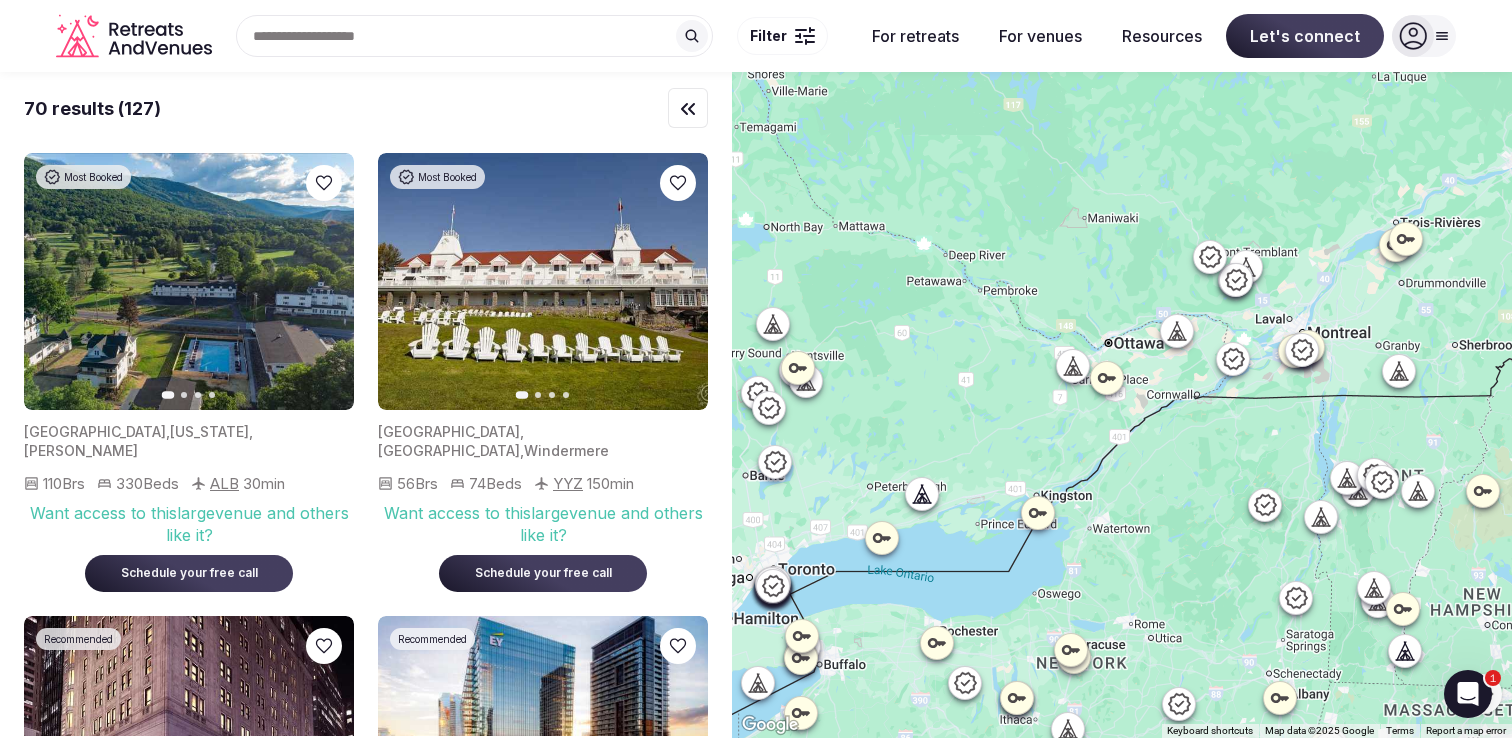 click at bounding box center [1122, 405] 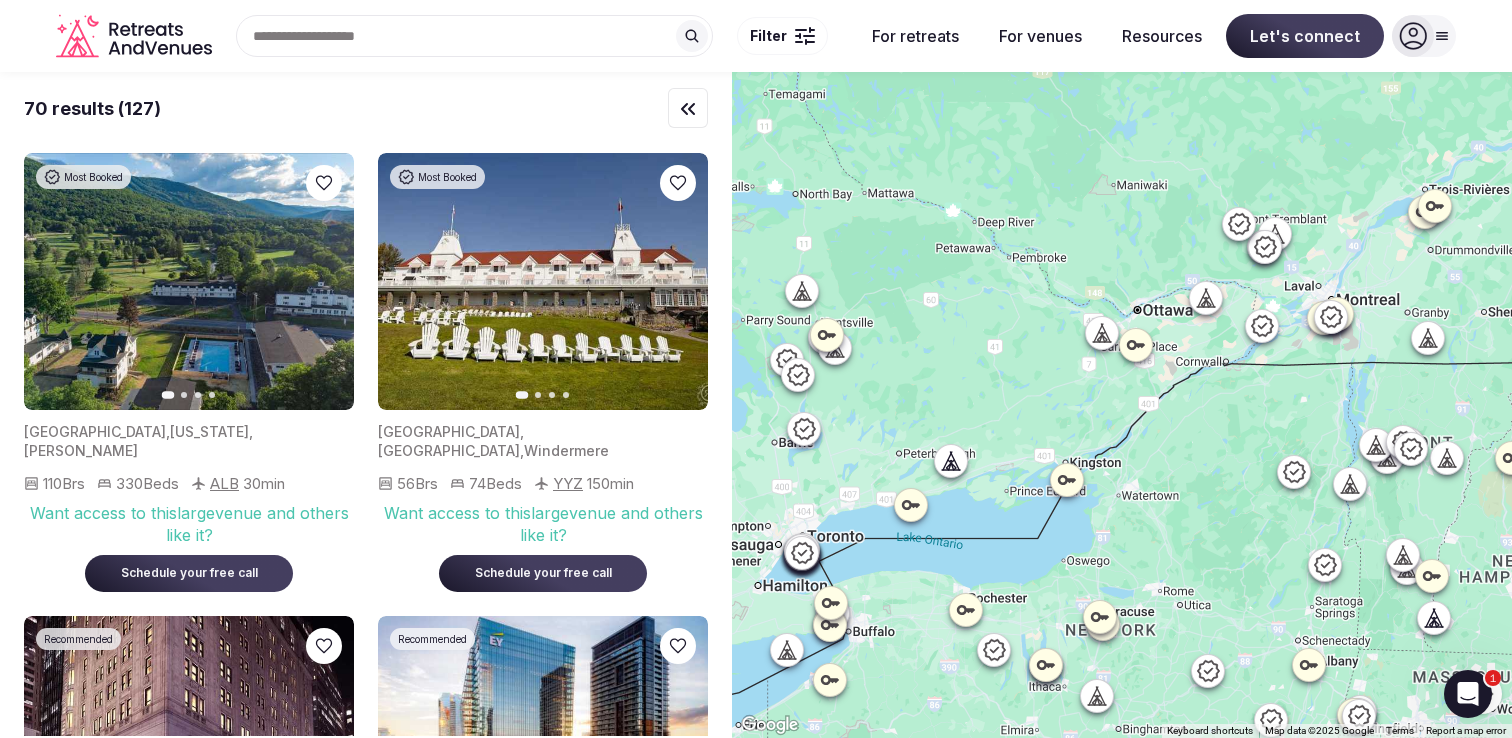 drag, startPoint x: 989, startPoint y: 369, endPoint x: 1022, endPoint y: 331, distance: 50.32892 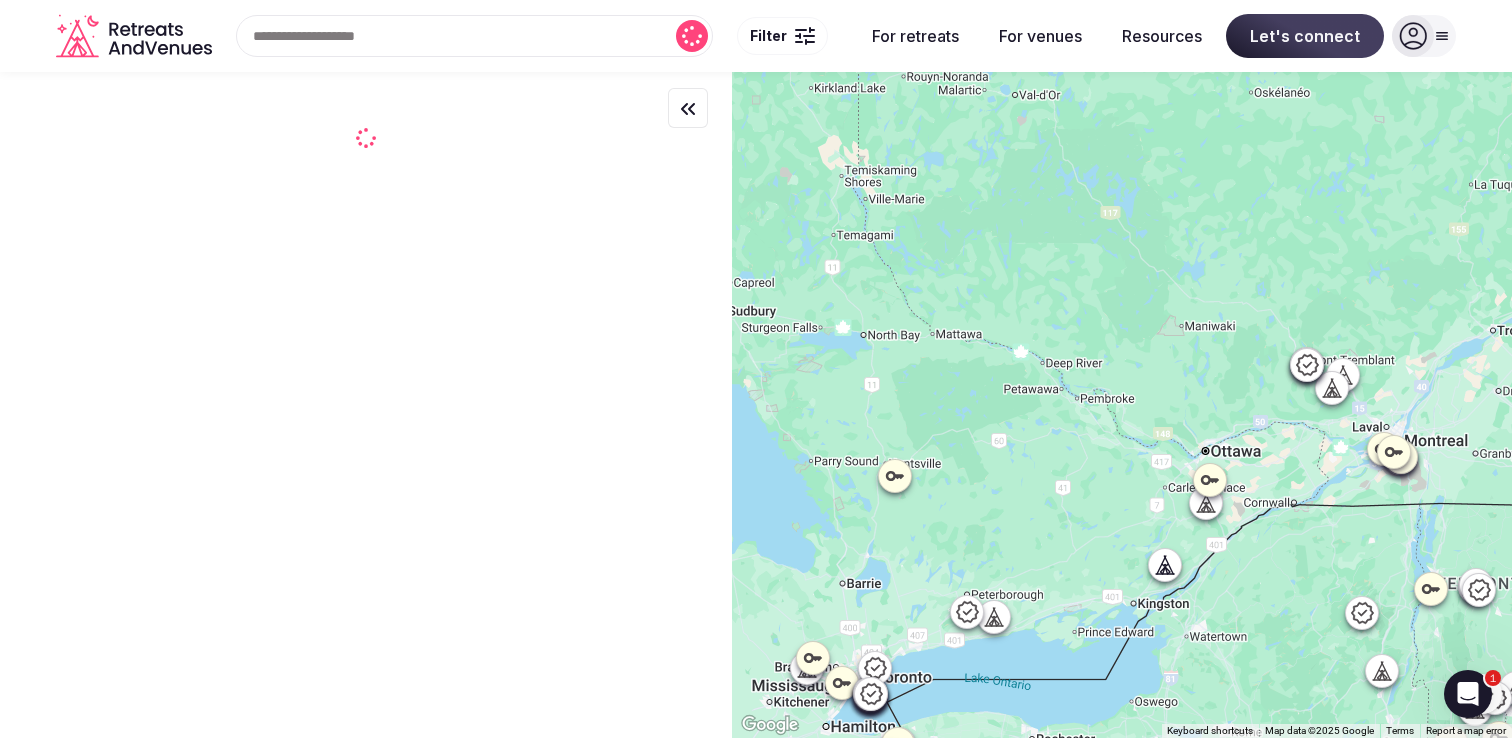 drag, startPoint x: 1040, startPoint y: 366, endPoint x: 1104, endPoint y: 516, distance: 163.0828 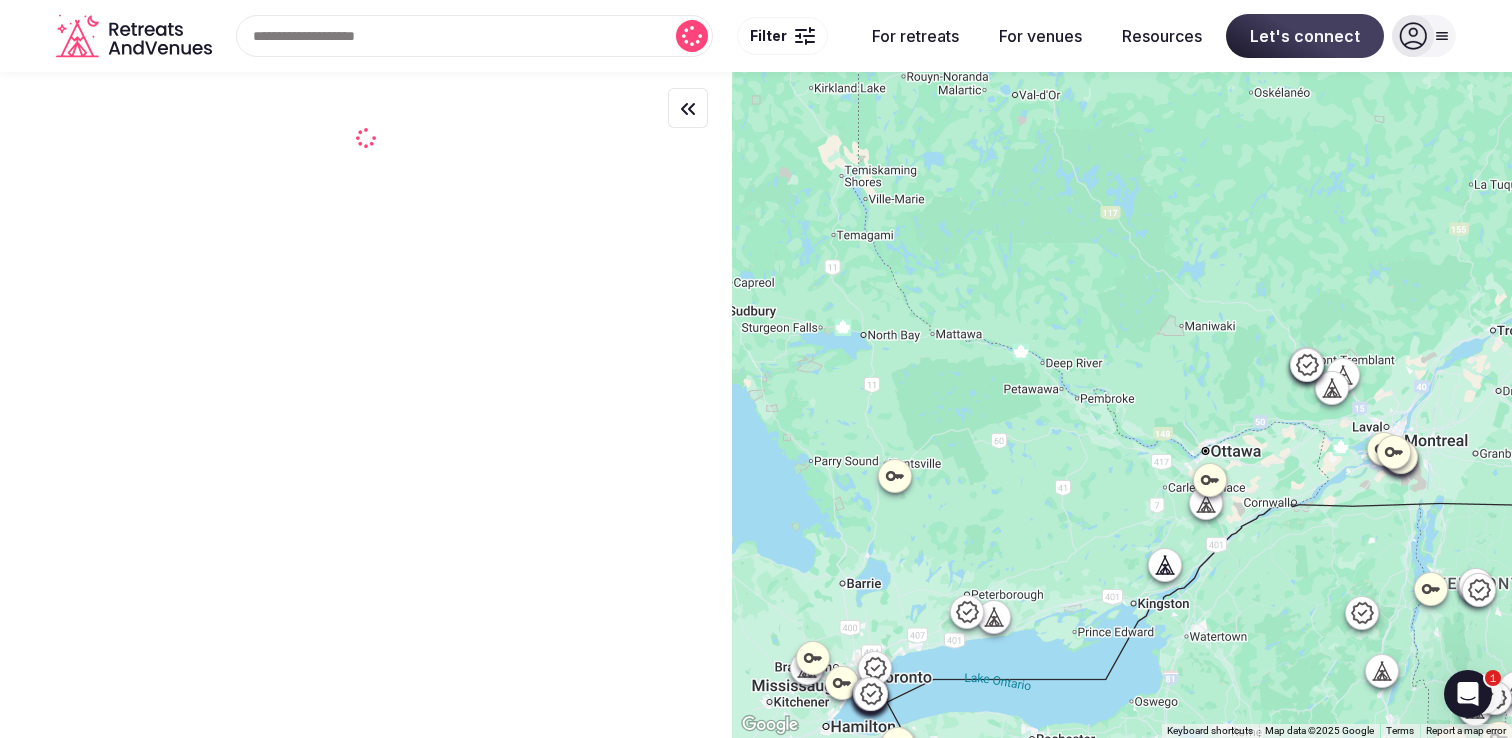 click at bounding box center [1122, 405] 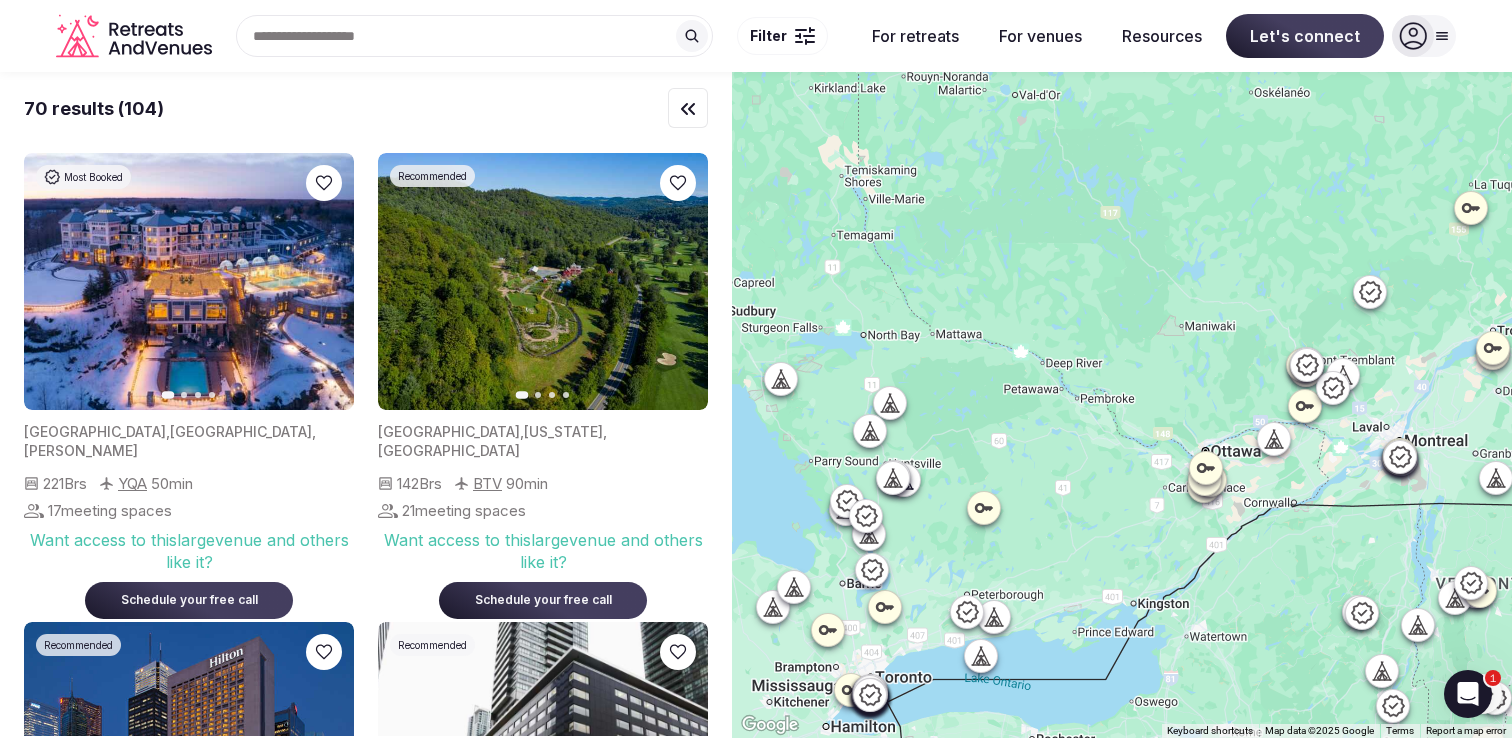 click at bounding box center [1205, 479] 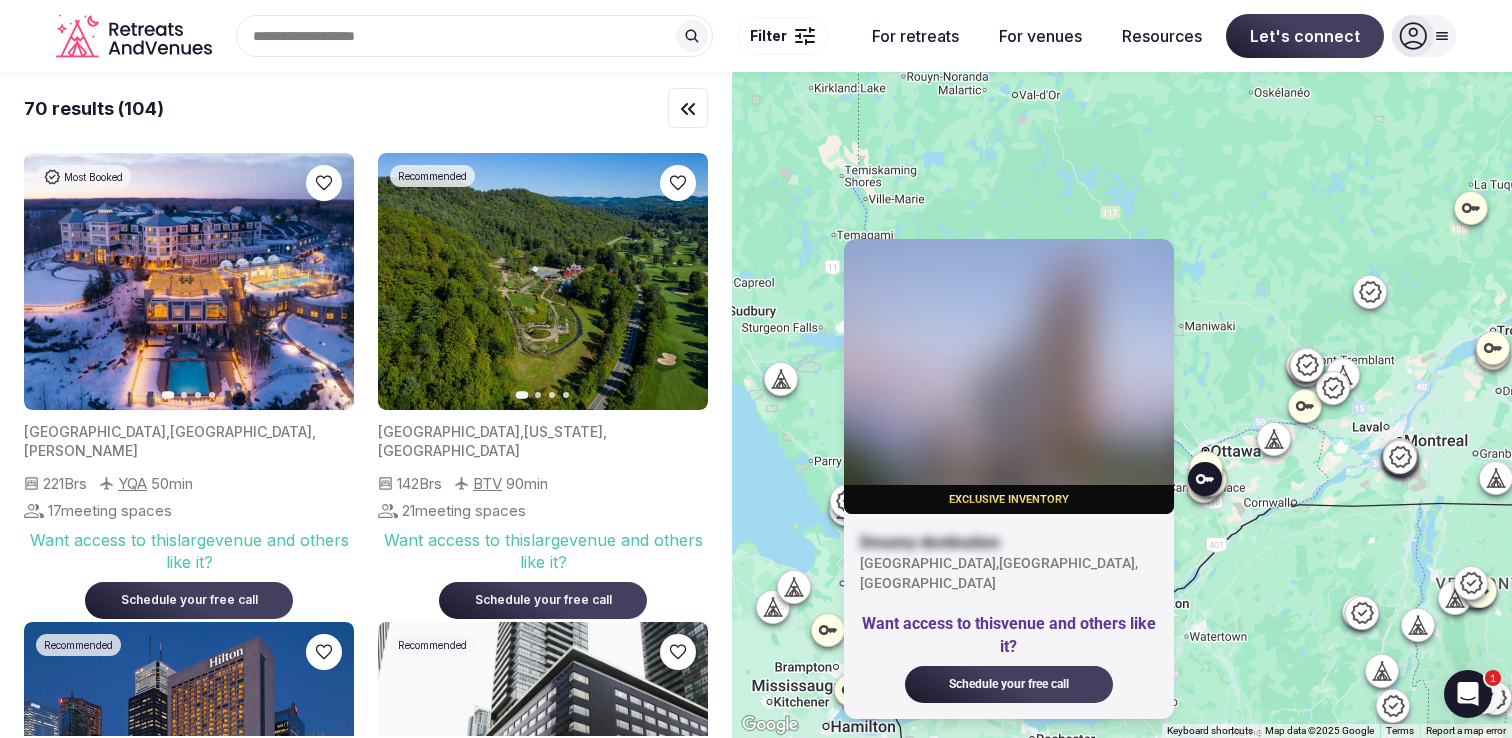 click on "Exclusive inventory Dreamy destination [GEOGRAPHIC_DATA] ,  [GEOGRAPHIC_DATA] ,  [GEOGRAPHIC_DATA] Want access to this   venue and others like it? Schedule your free call" at bounding box center [1122, 405] 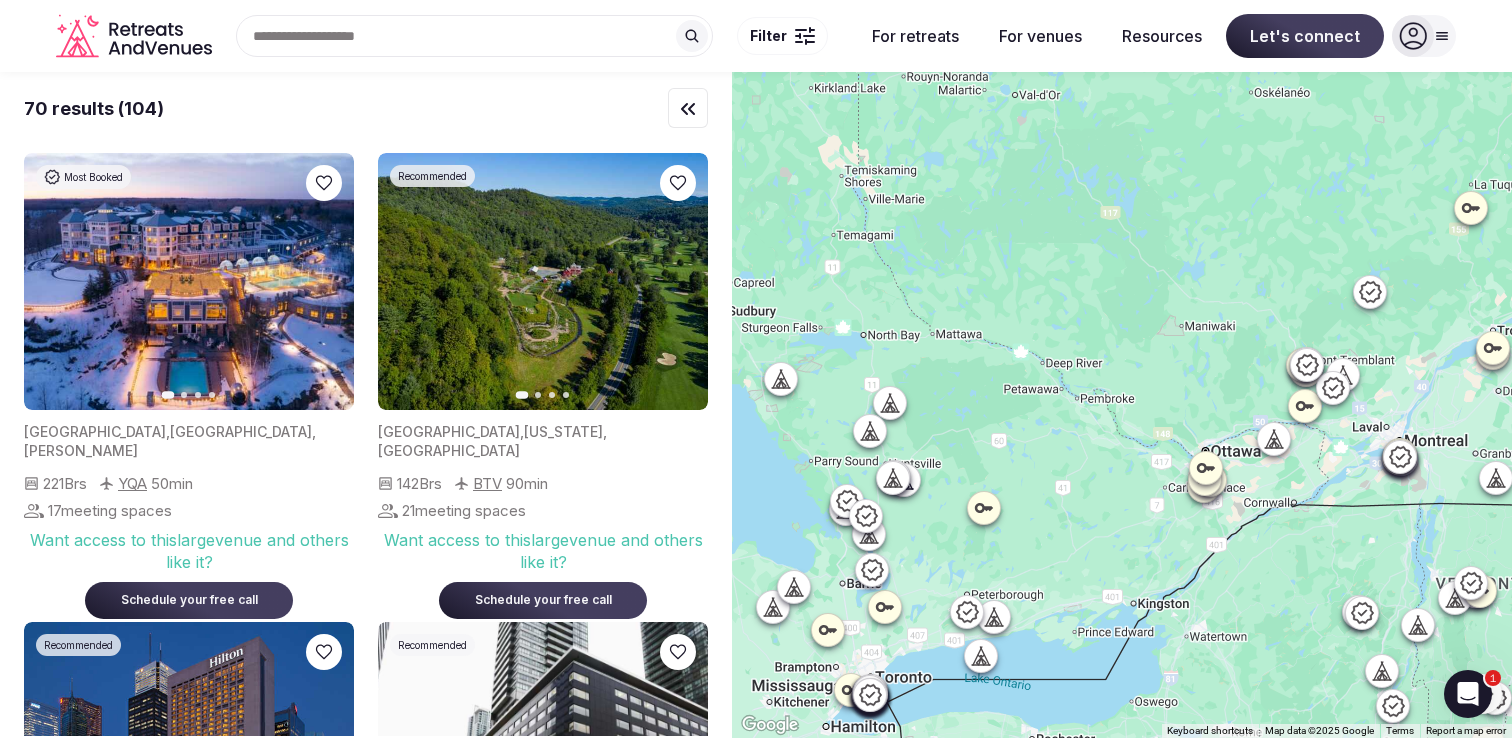 click 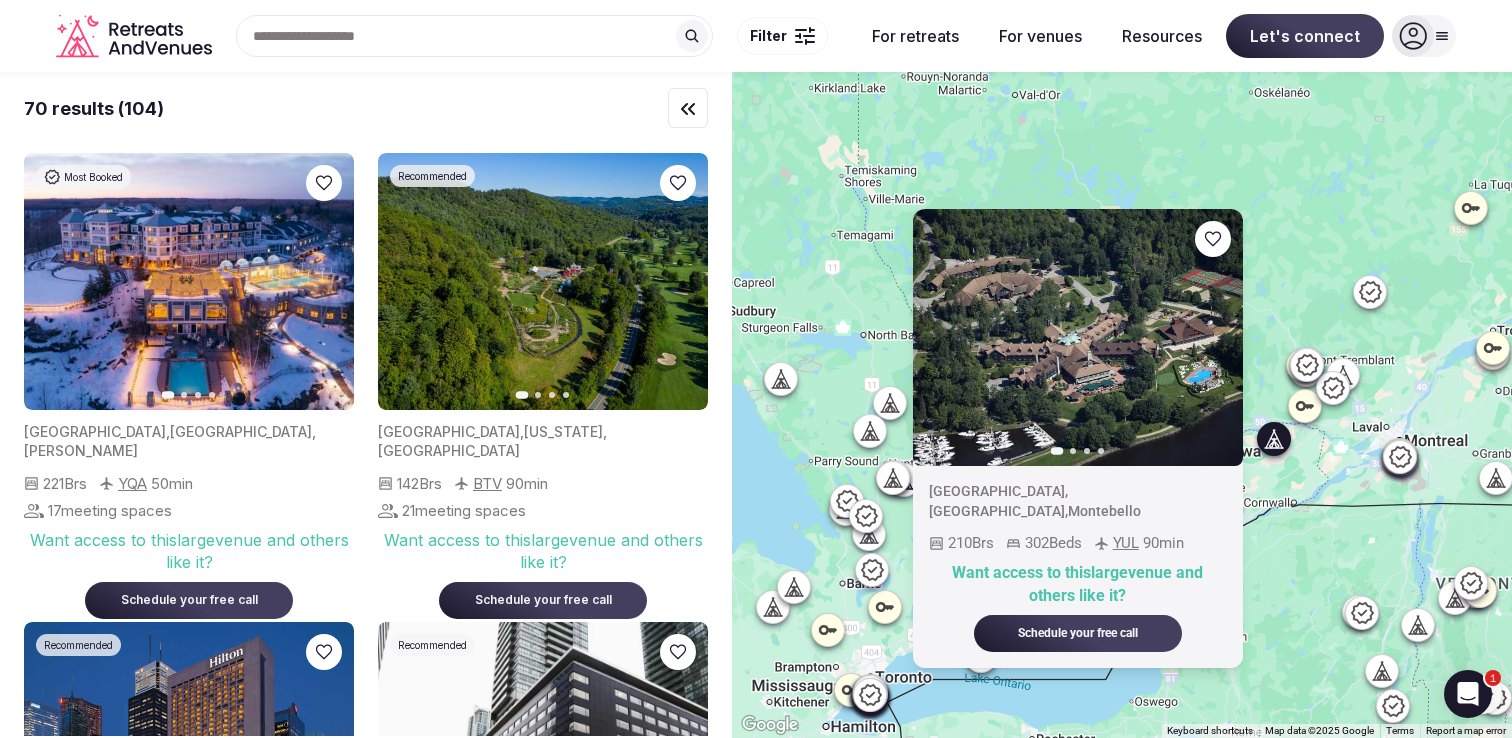 click on "Previous slide Next slide [GEOGRAPHIC_DATA] ,  [GEOGRAPHIC_DATA] ,  [GEOGRAPHIC_DATA] 210  Brs 302  Beds YUL 90  min Want access to this  large  venue and others like it? Schedule your free call" at bounding box center [1122, 405] 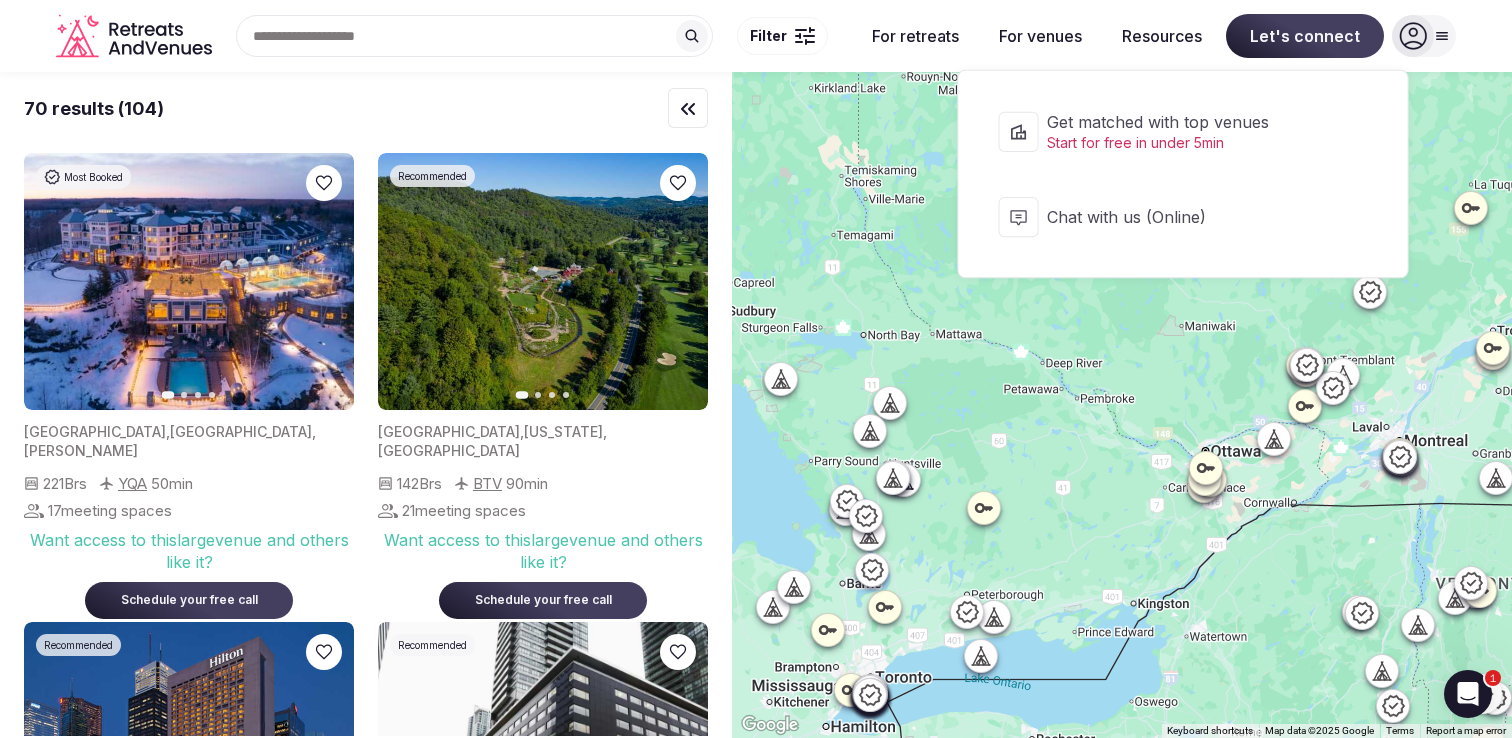 click on "Start for free in under 5min" at bounding box center (1195, 143) 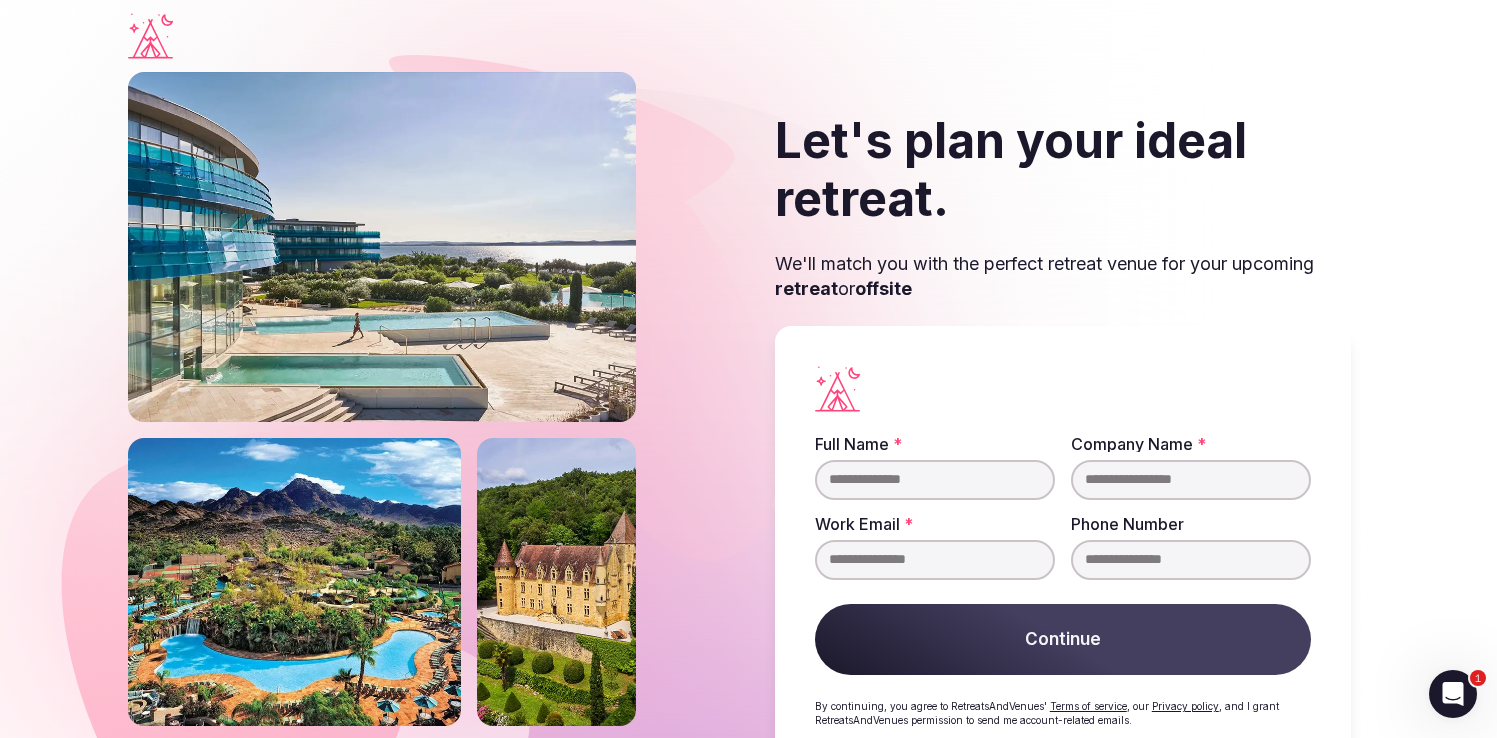 click on "Full Name *" at bounding box center (935, 480) 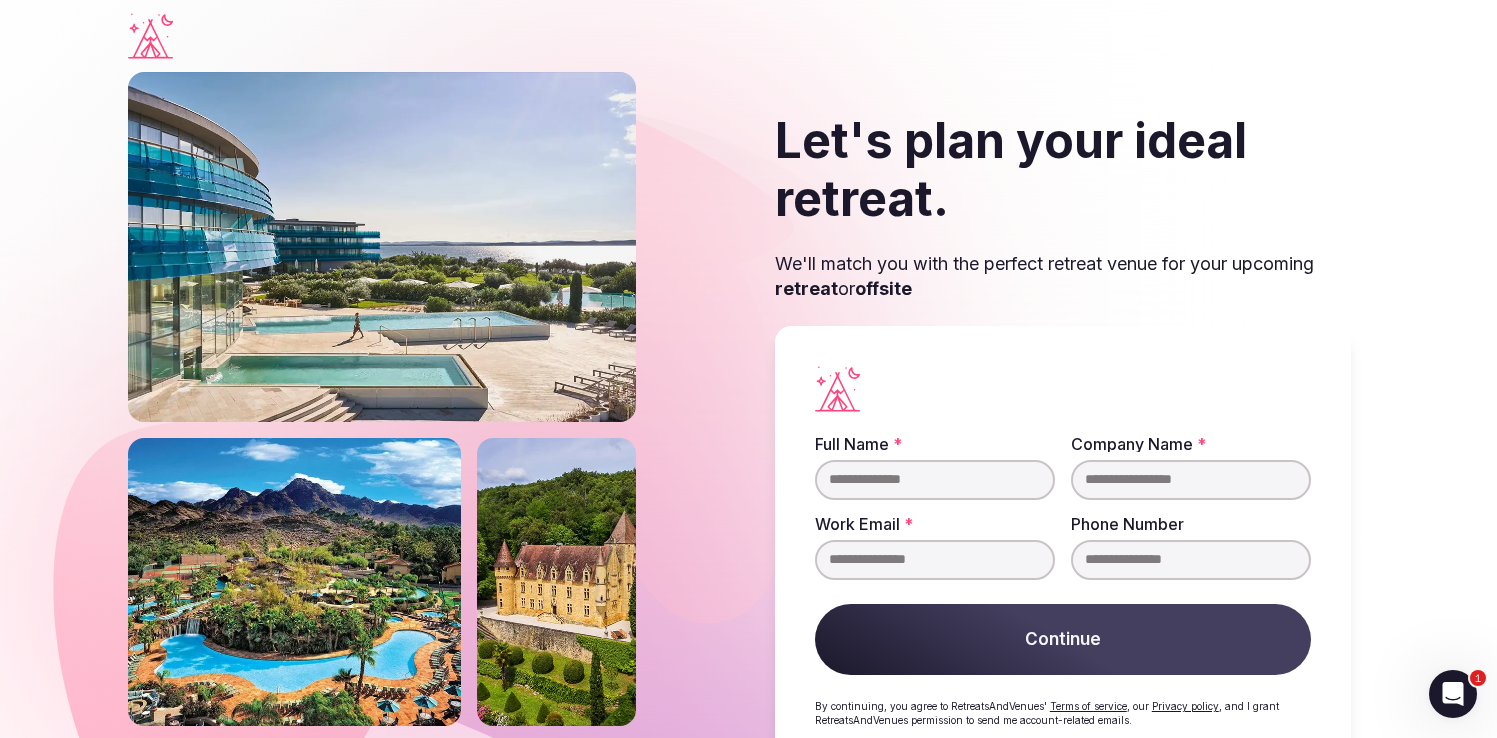 type on "**********" 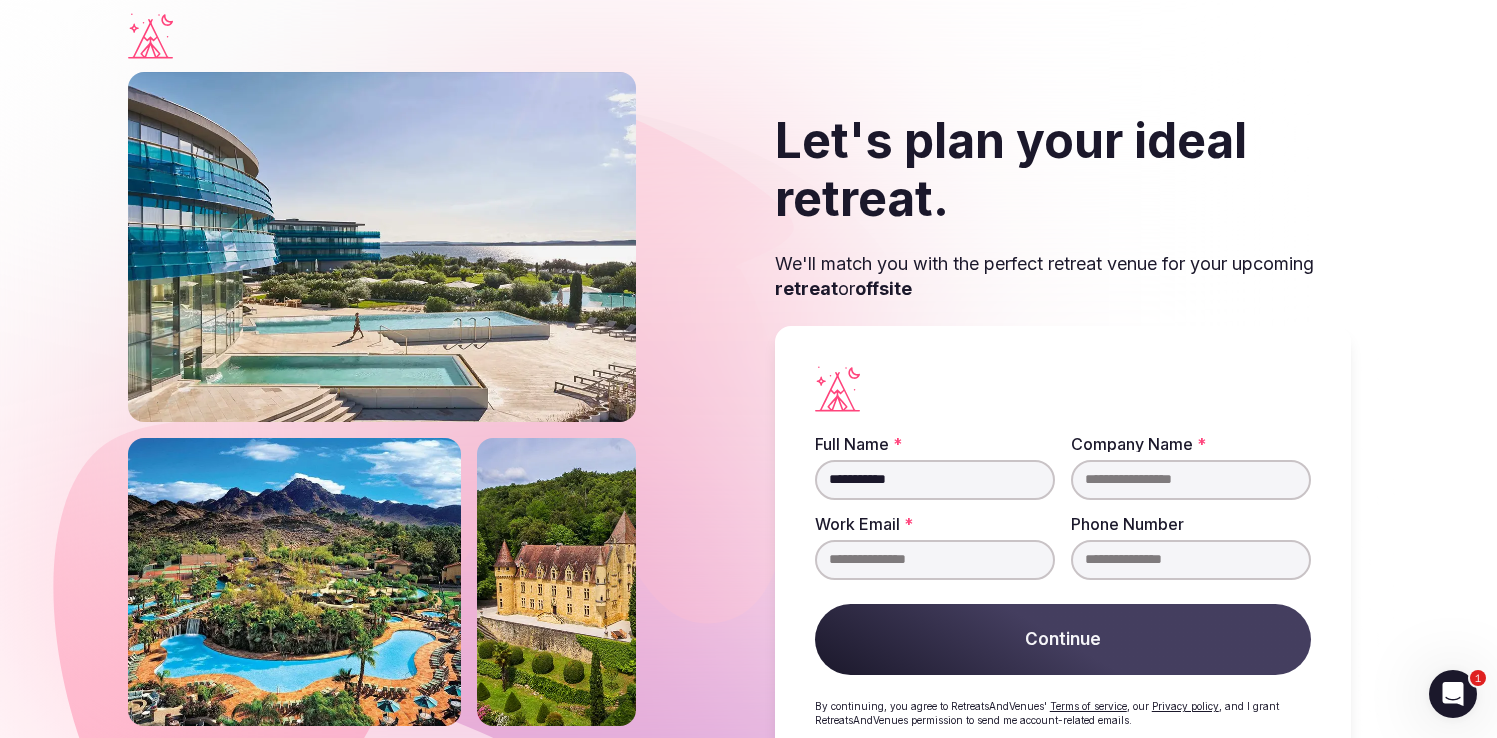 type on "*********" 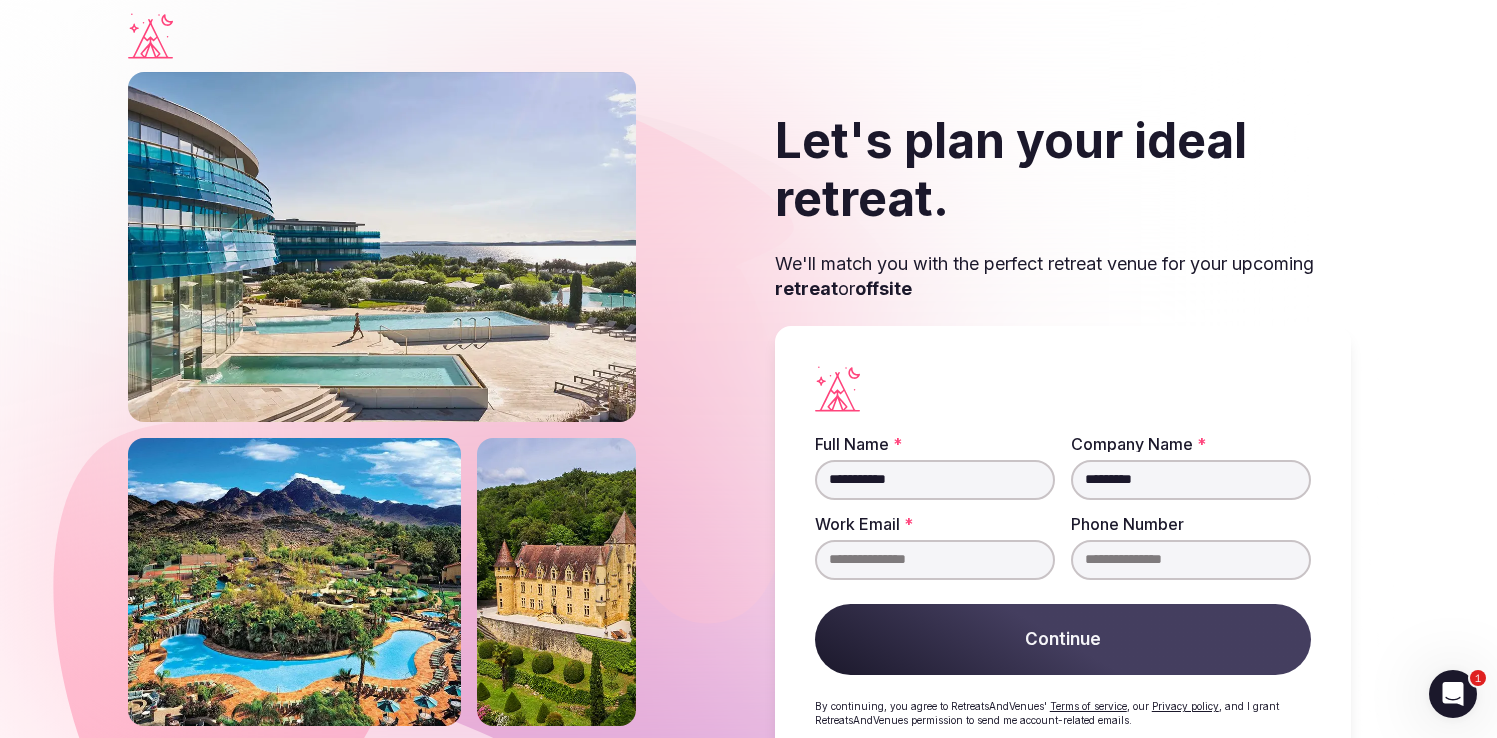 type on "**********" 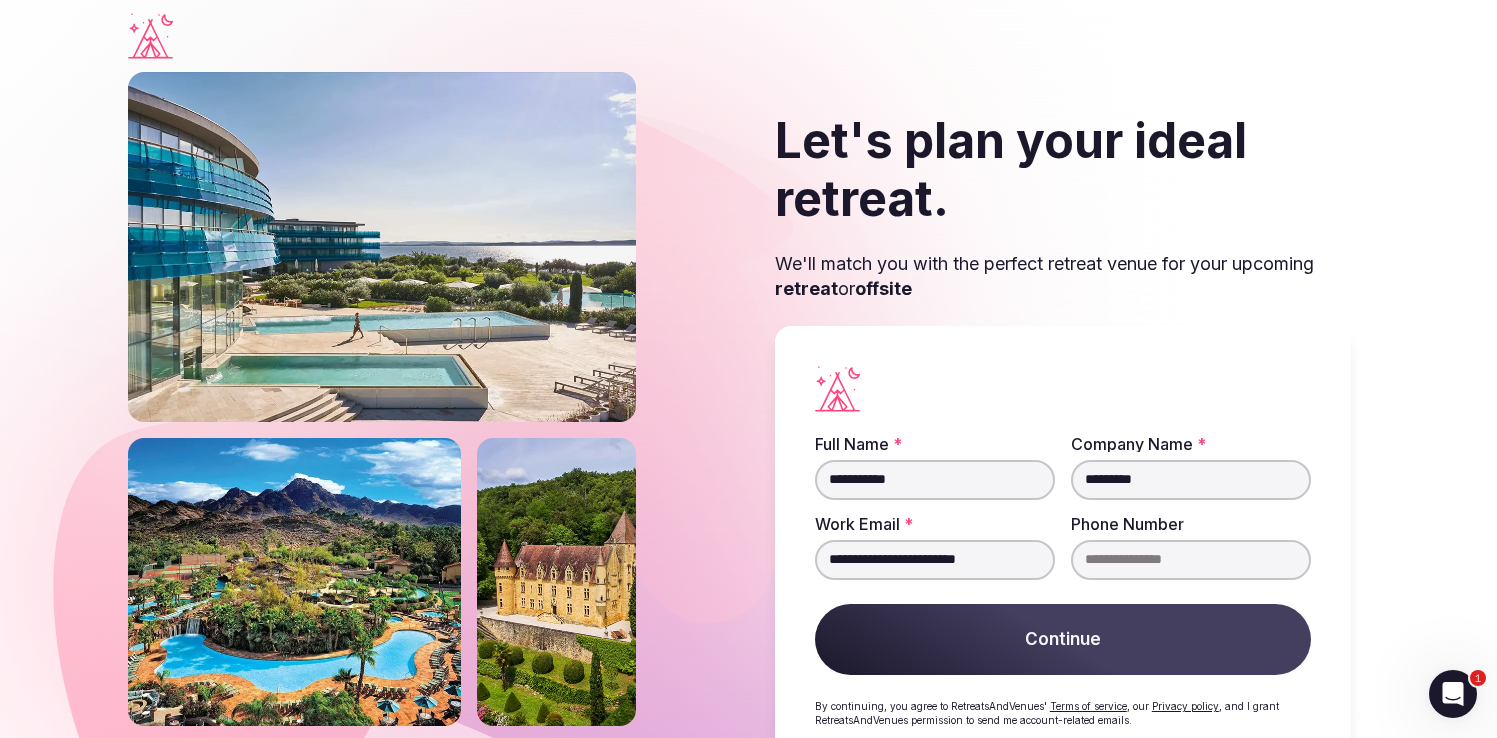 type on "**********" 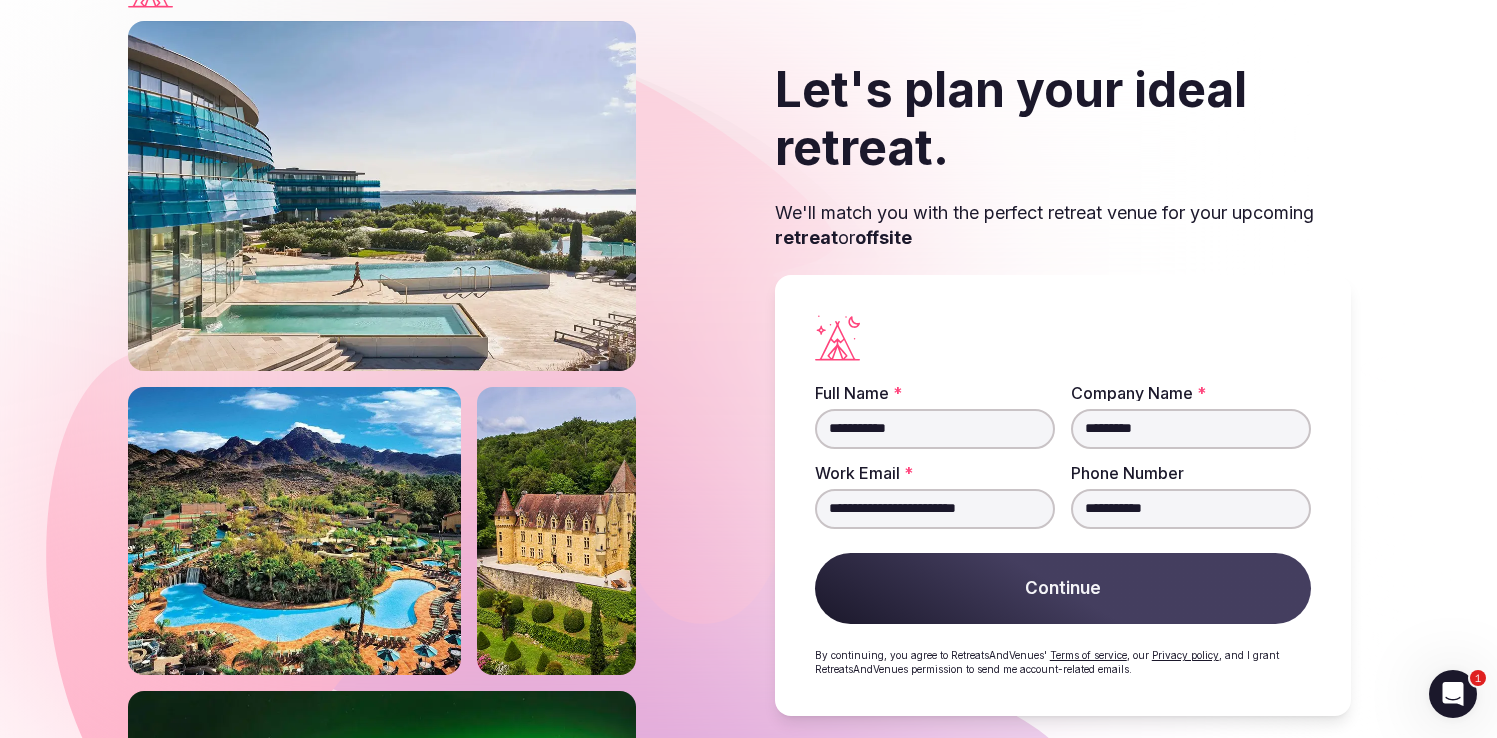 scroll, scrollTop: 69, scrollLeft: 0, axis: vertical 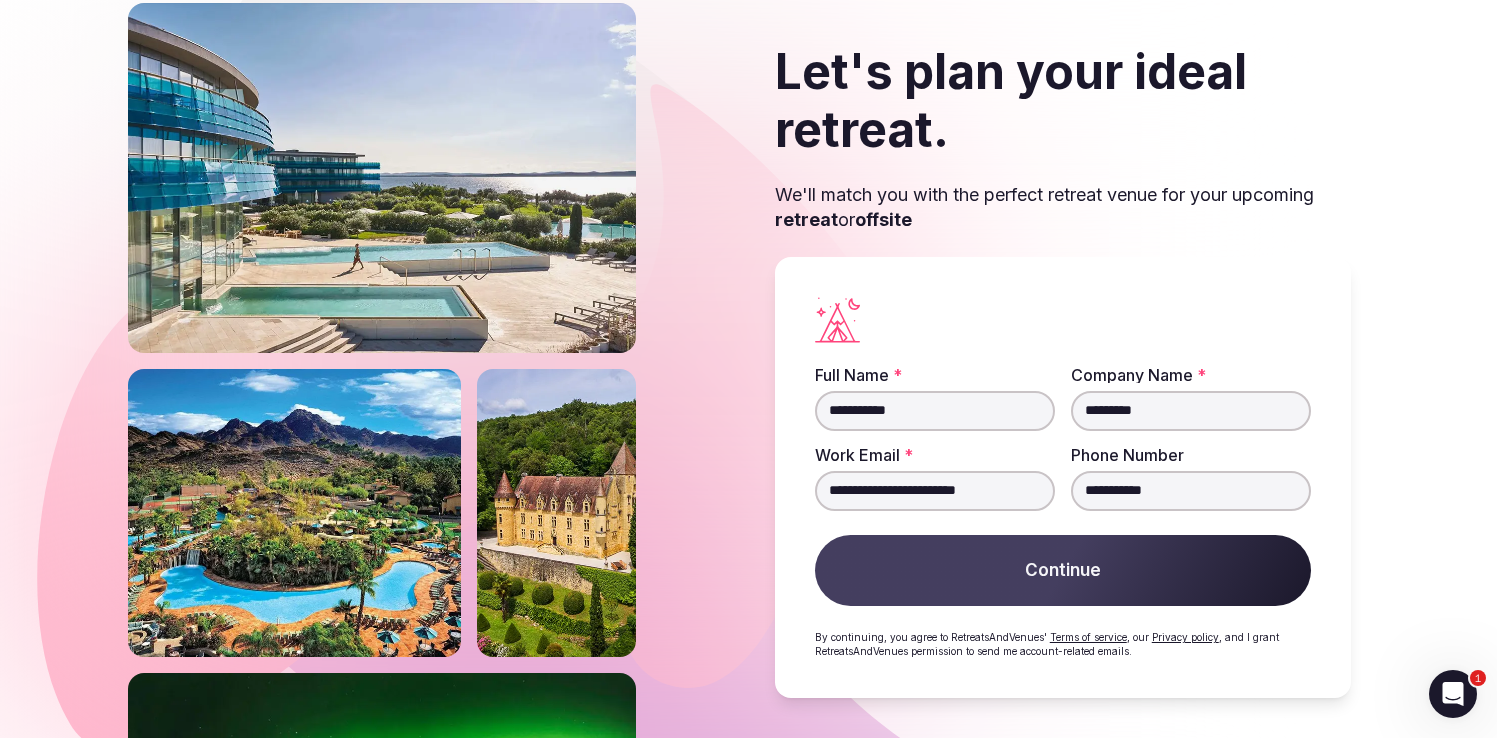 click on "Continue" at bounding box center (1063, 571) 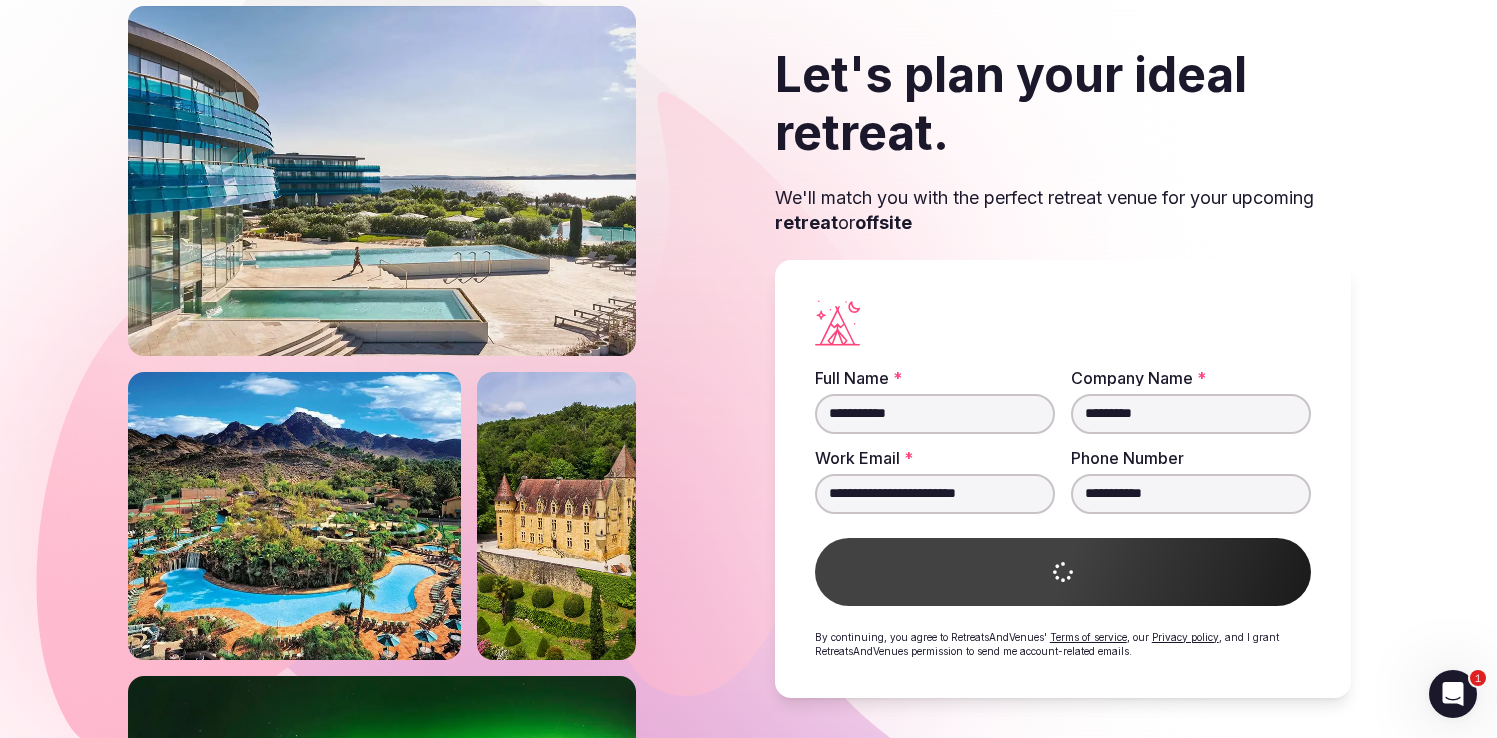 scroll, scrollTop: 65, scrollLeft: 0, axis: vertical 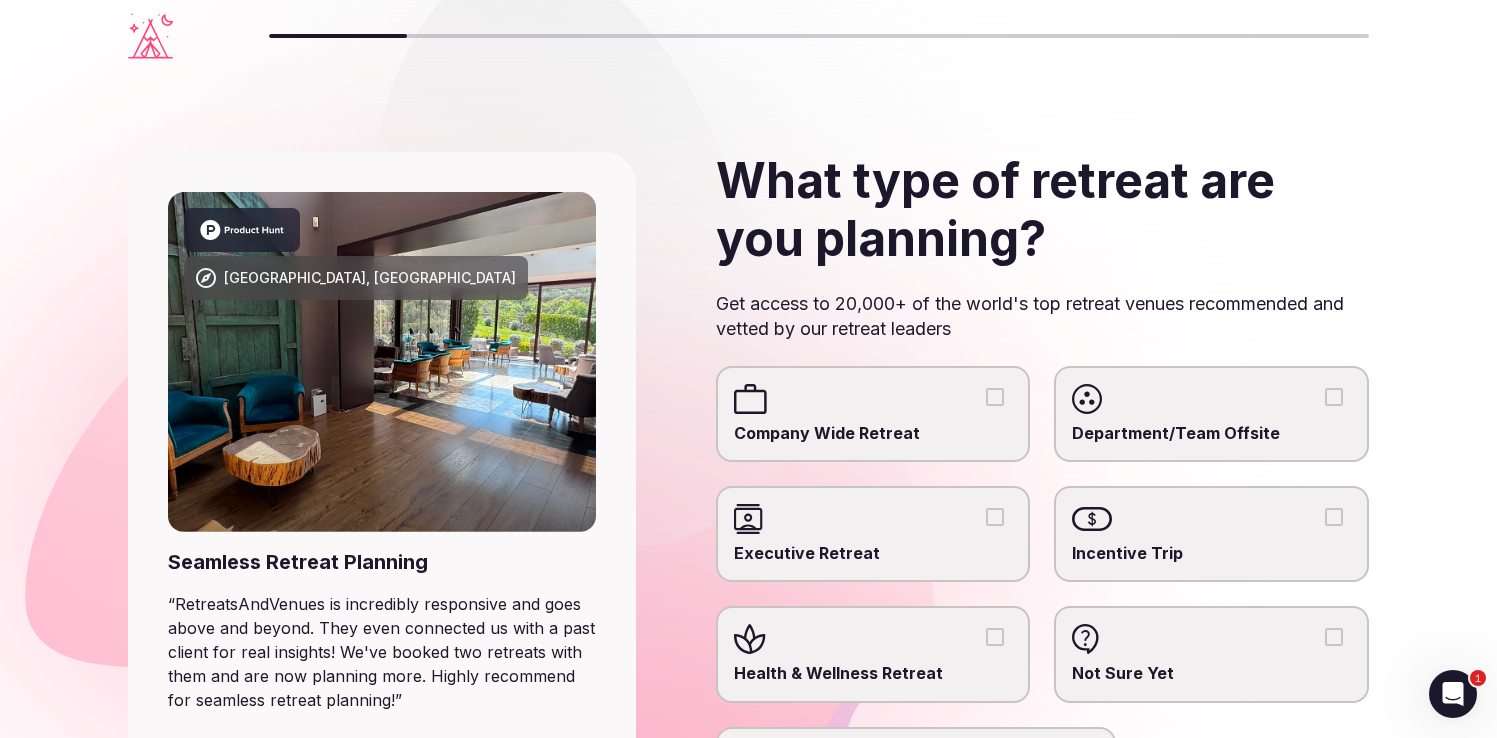 click on "Department/Team Offsite" at bounding box center [1334, 397] 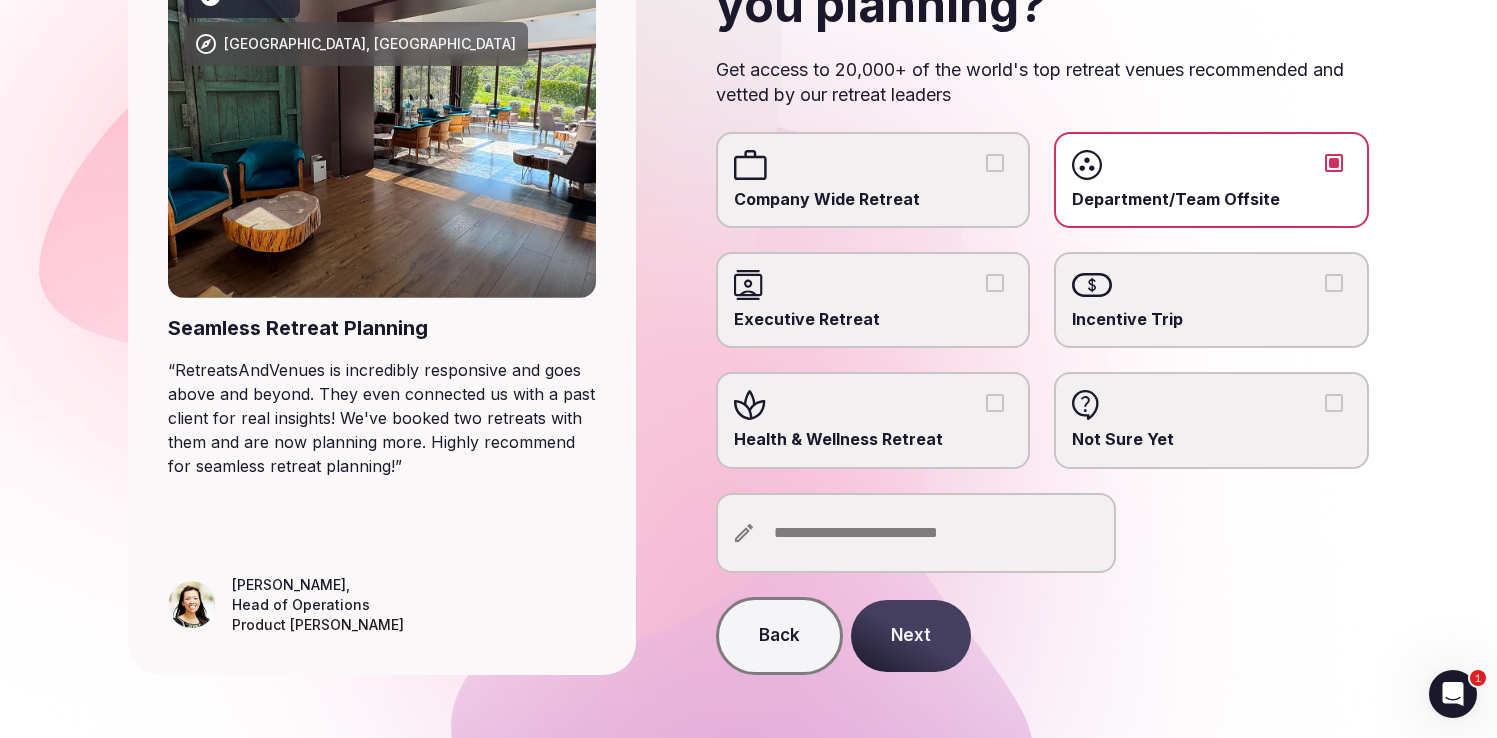 scroll, scrollTop: 250, scrollLeft: 0, axis: vertical 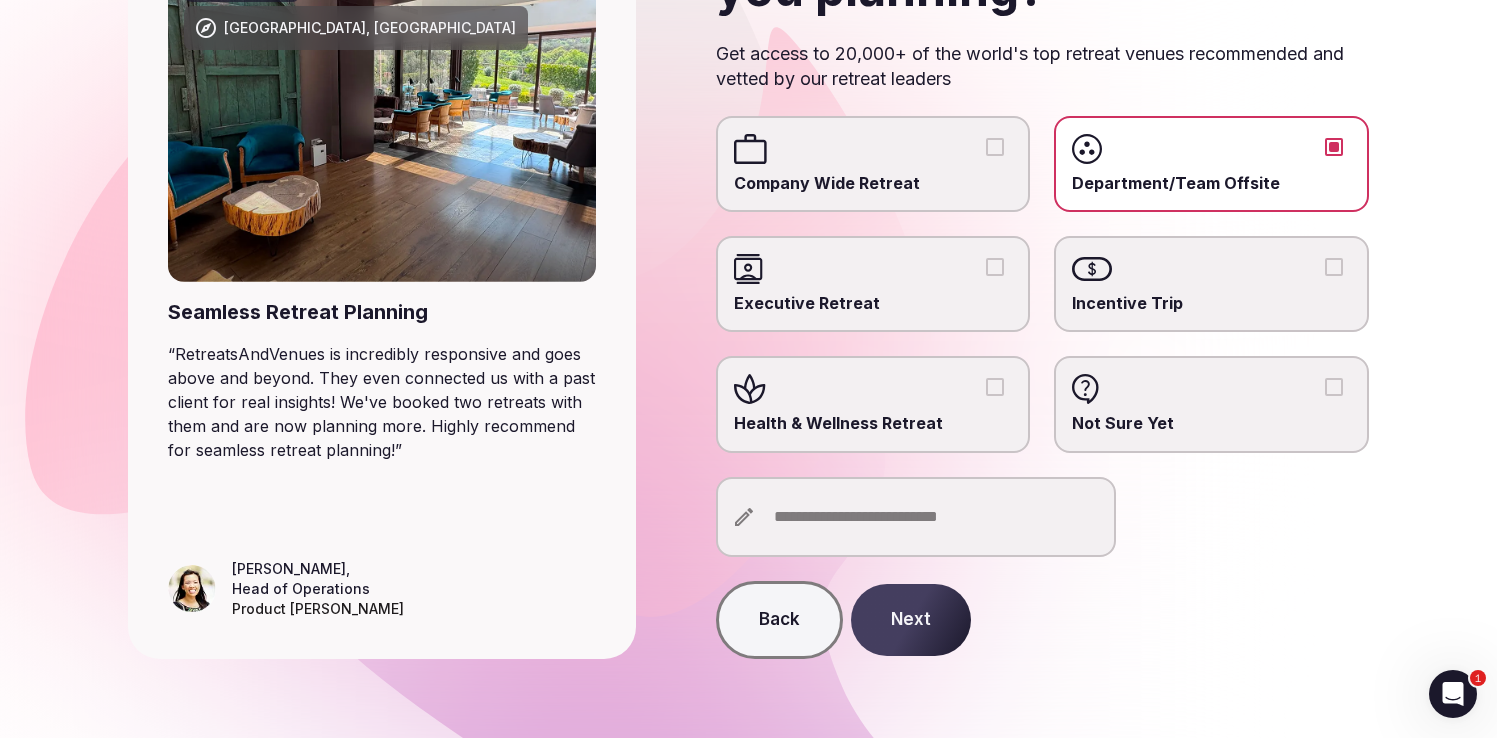 click on "Next" at bounding box center (911, 620) 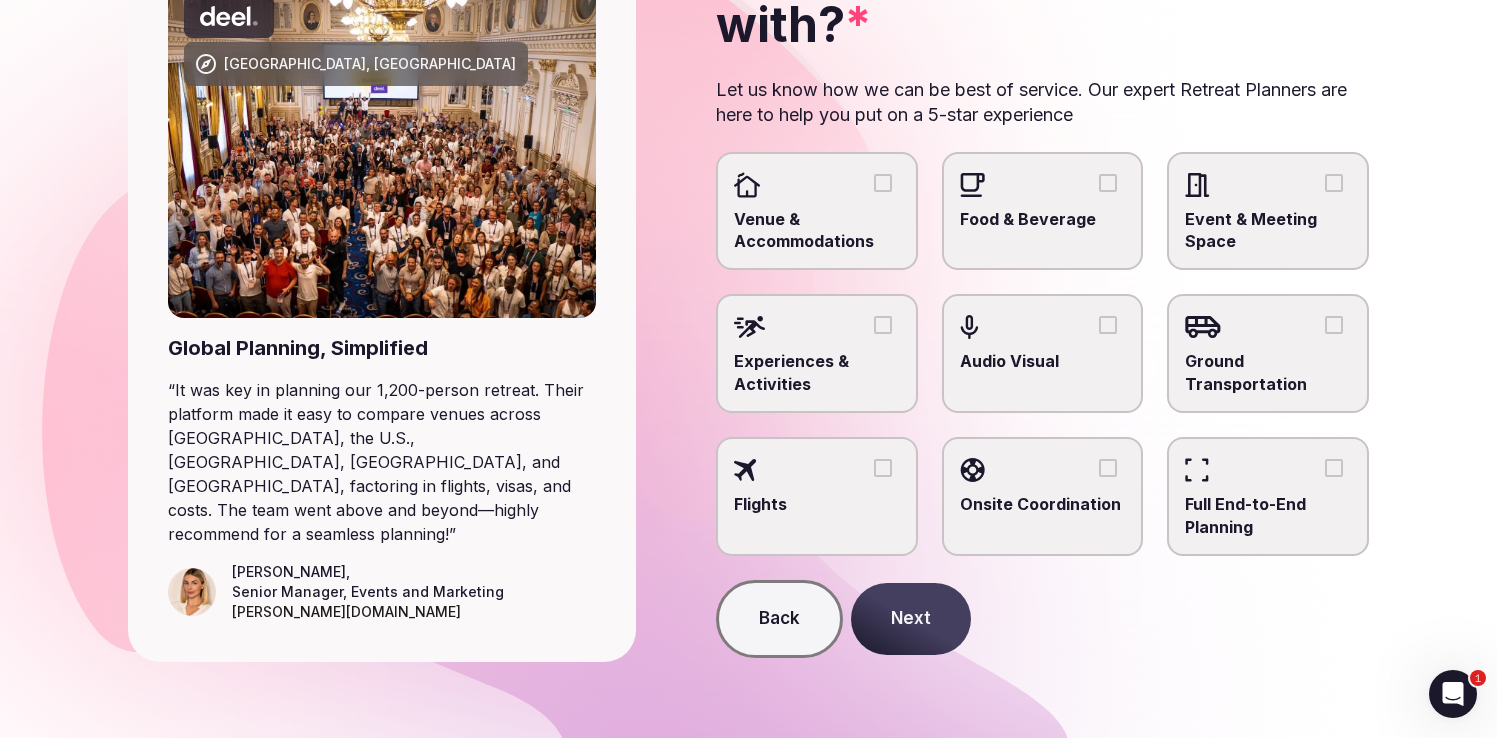 scroll, scrollTop: 208, scrollLeft: 0, axis: vertical 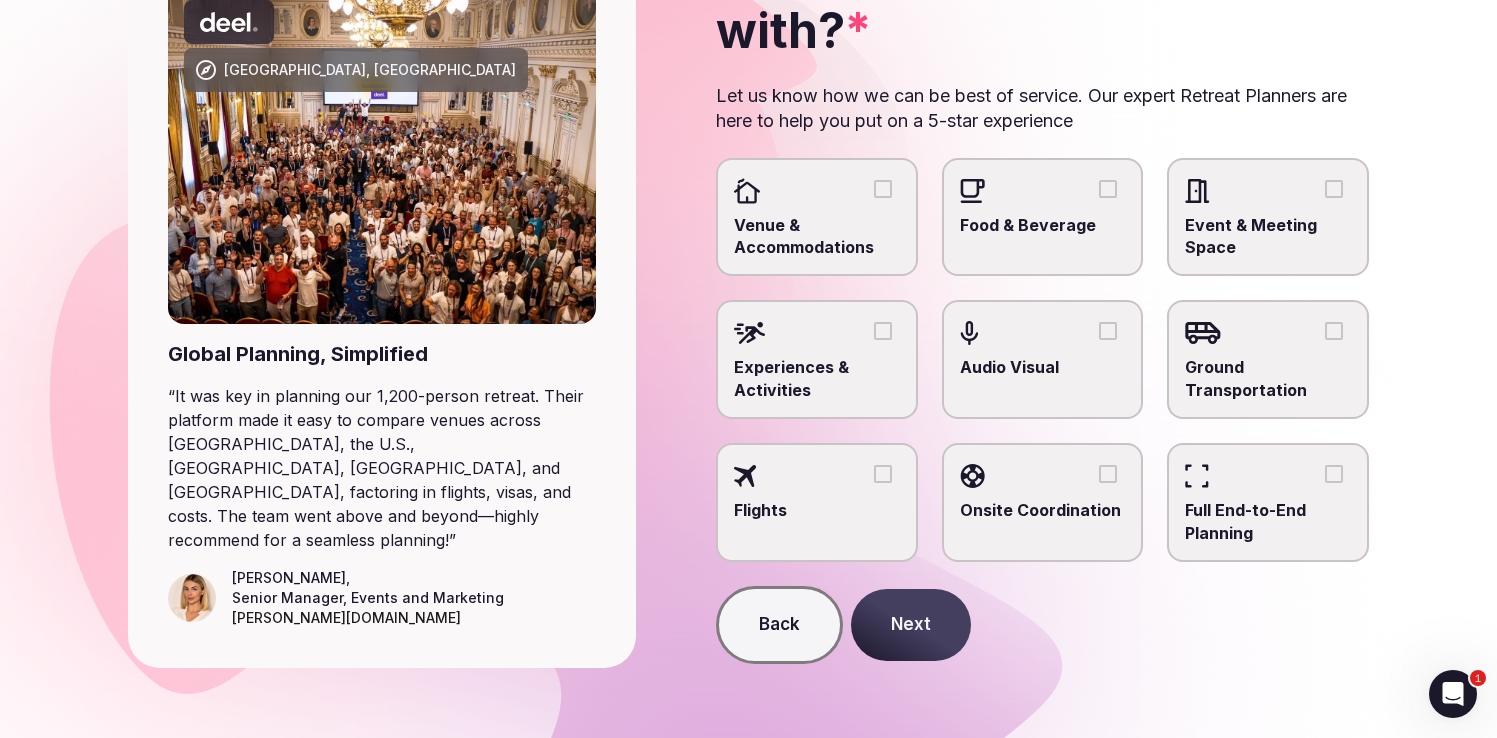 click on "Venue & Accommodations" at bounding box center [883, 189] 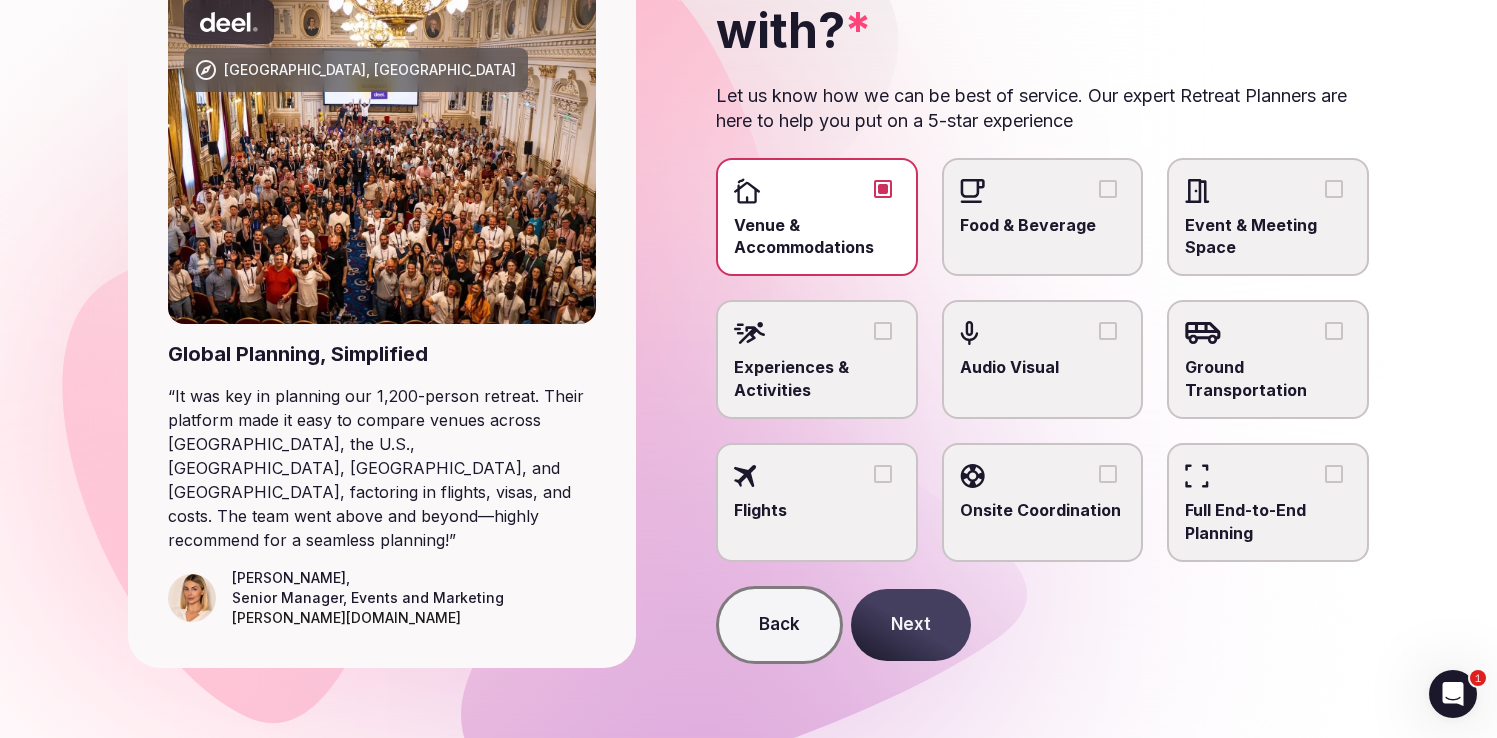 click on "Food & Beverage" at bounding box center [1108, 189] 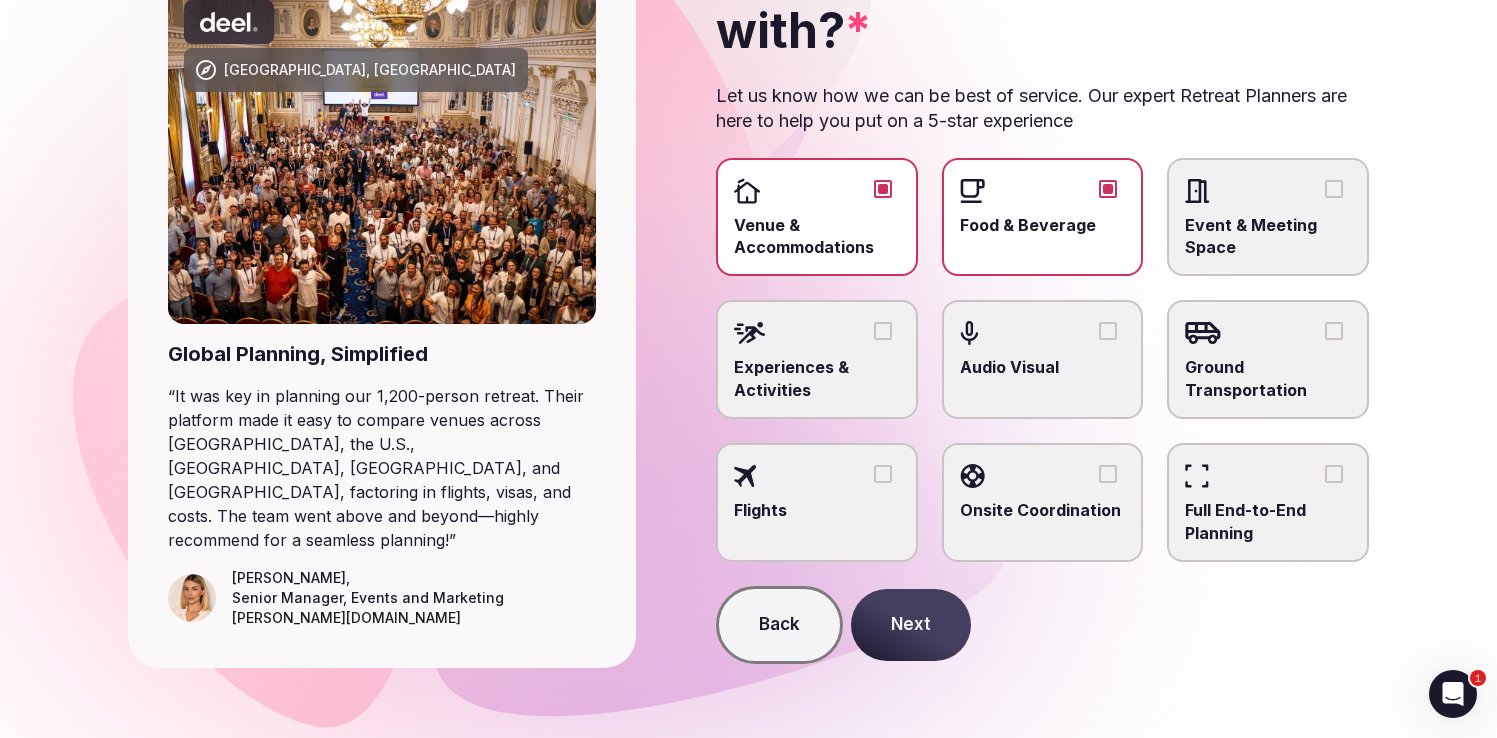 click on "Event & Meeting Space" at bounding box center [1334, 189] 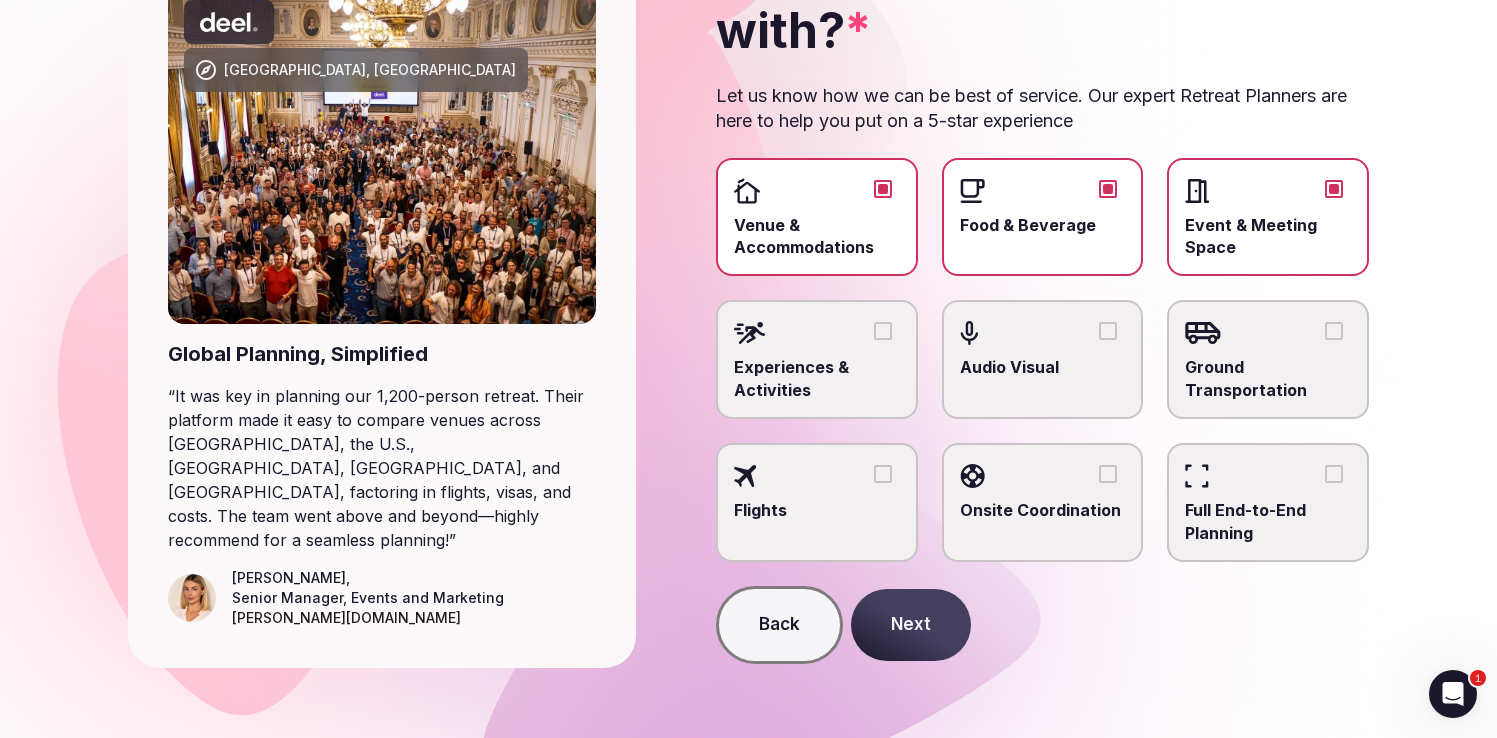 click on "Experiences & Activities" at bounding box center (883, 331) 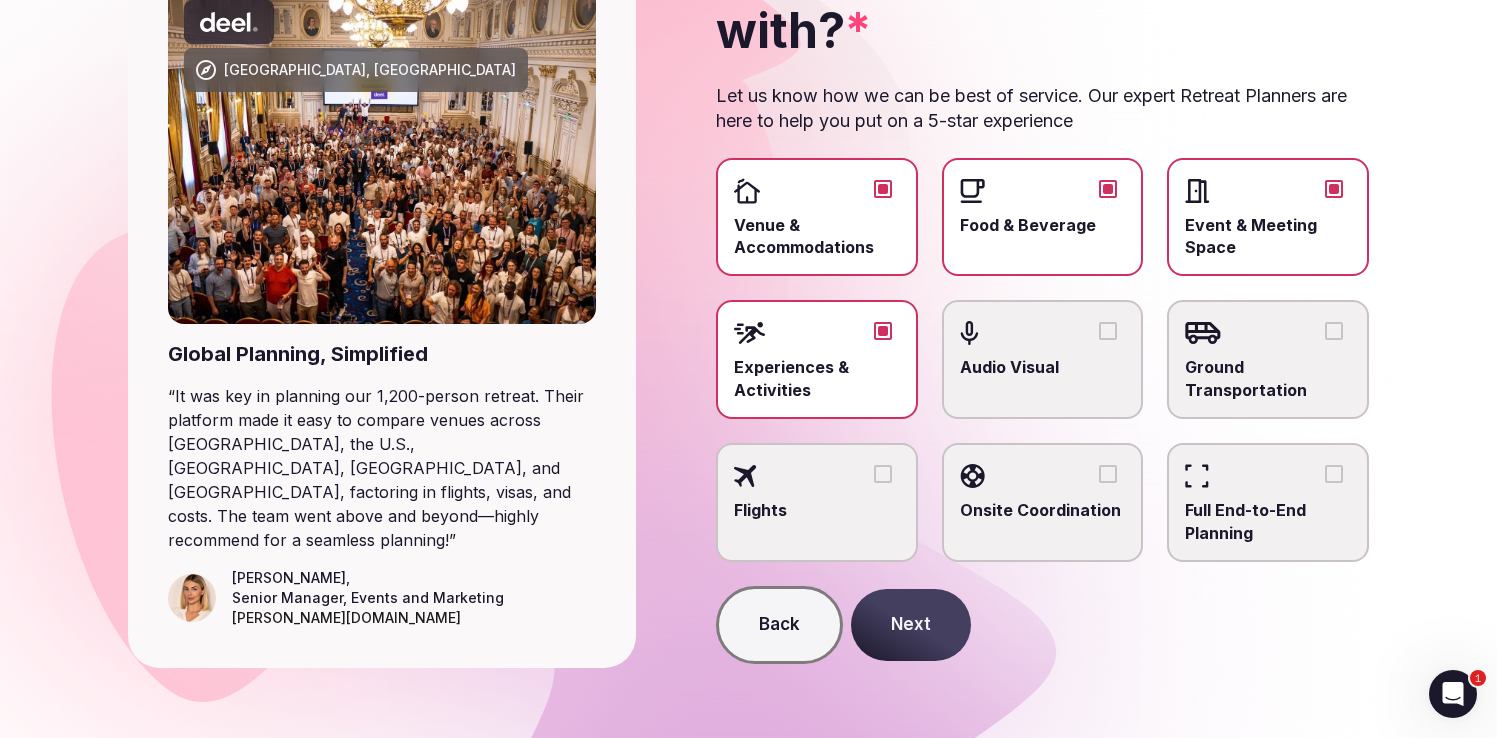 click on "Audio Visual" at bounding box center (1108, 331) 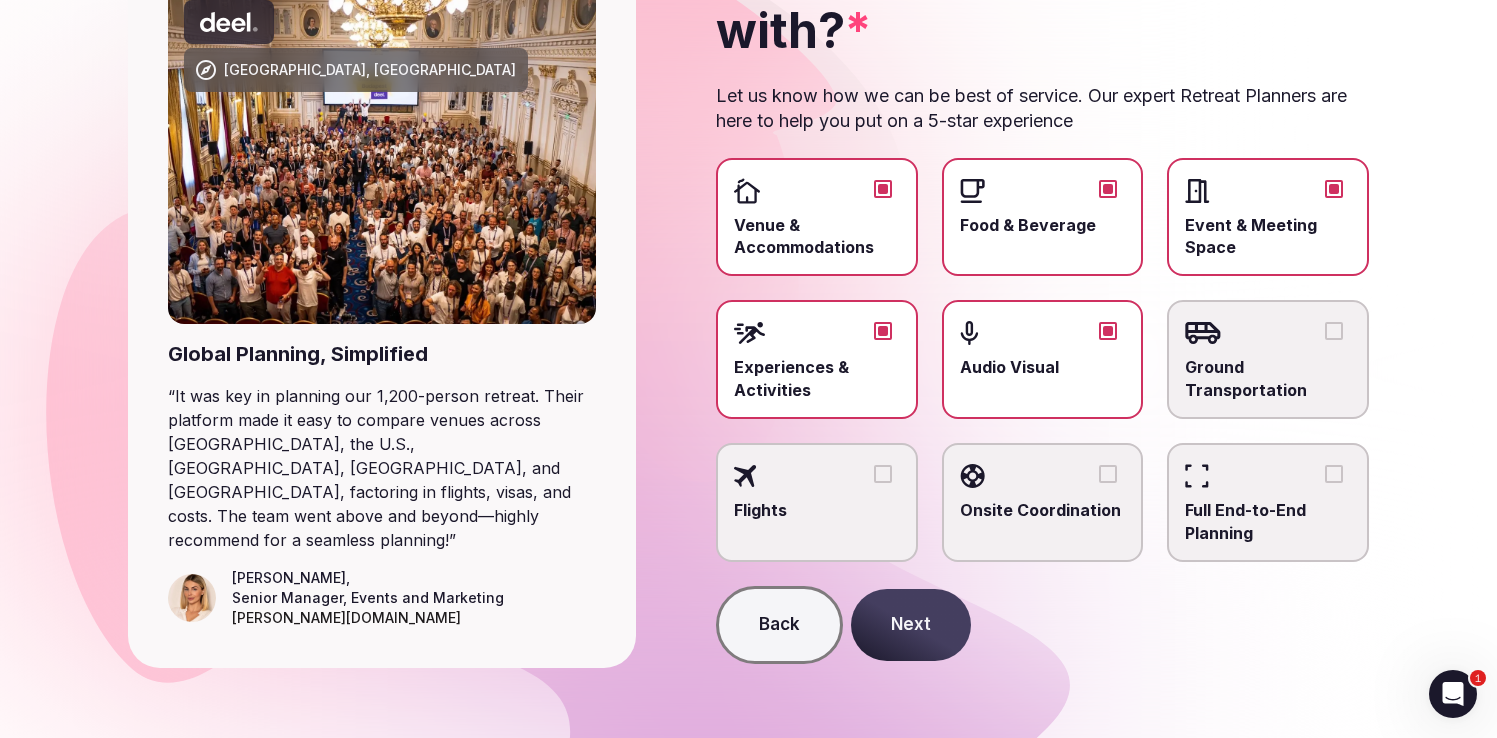 click at bounding box center (1268, 333) 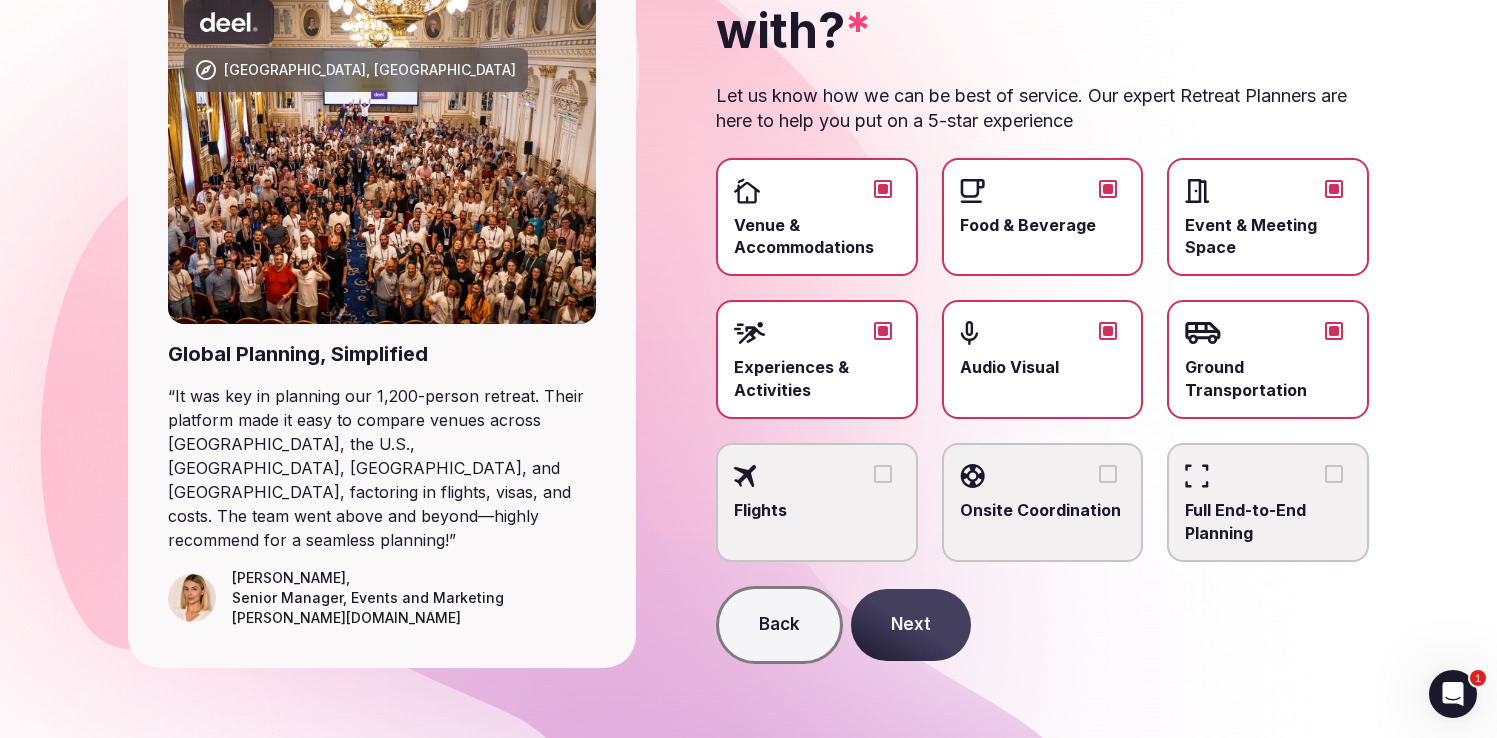 click on "Flights" at bounding box center [883, 474] 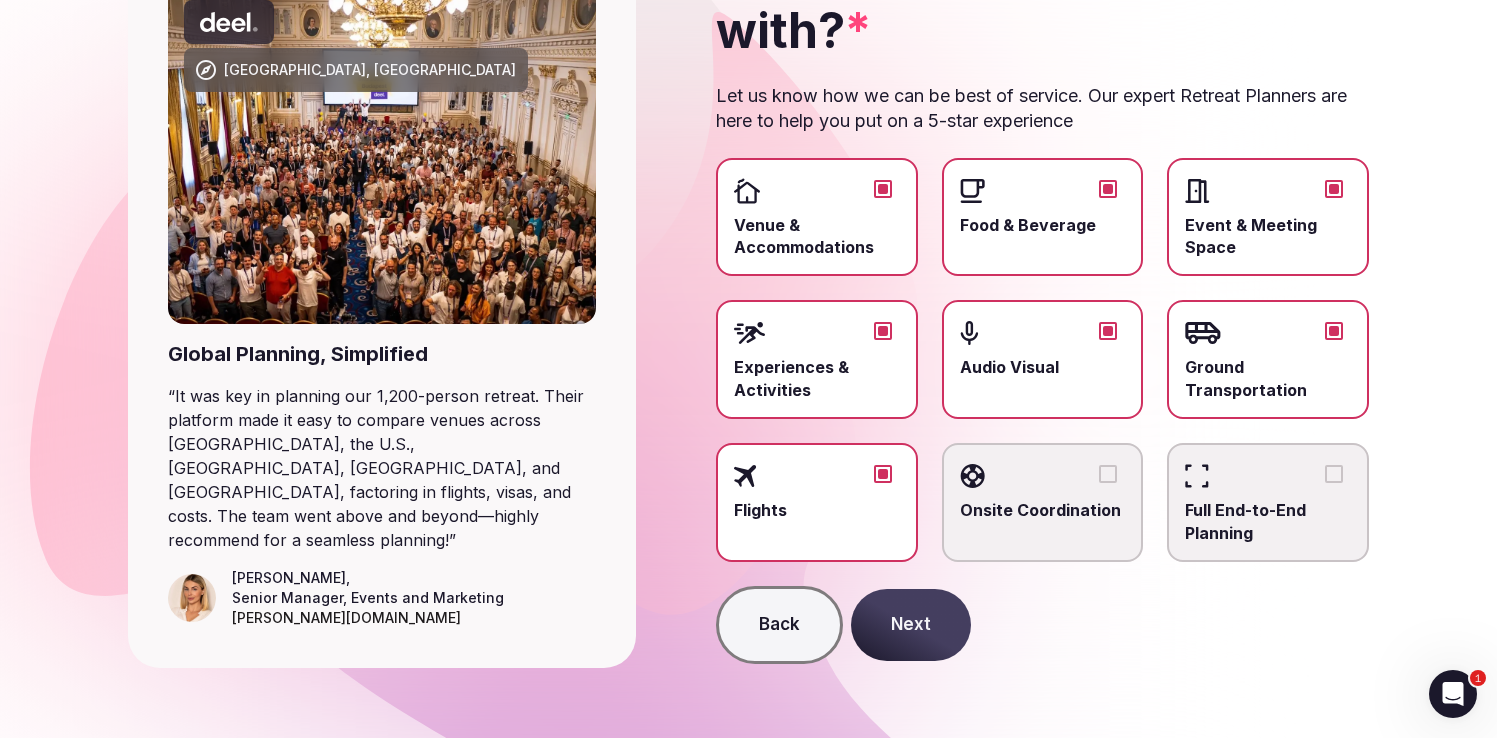 click on "Onsite Coordination" at bounding box center [1108, 474] 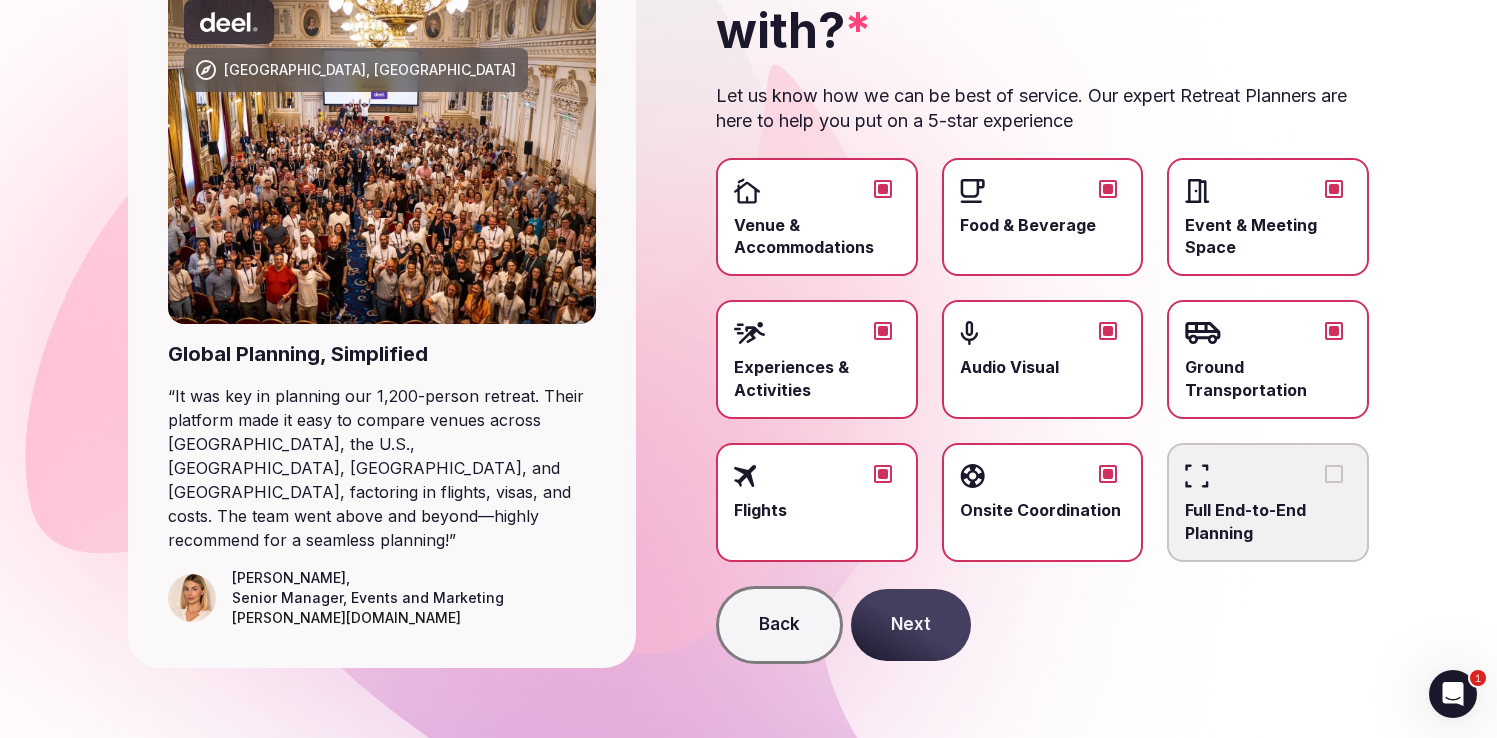 click at bounding box center [1268, 476] 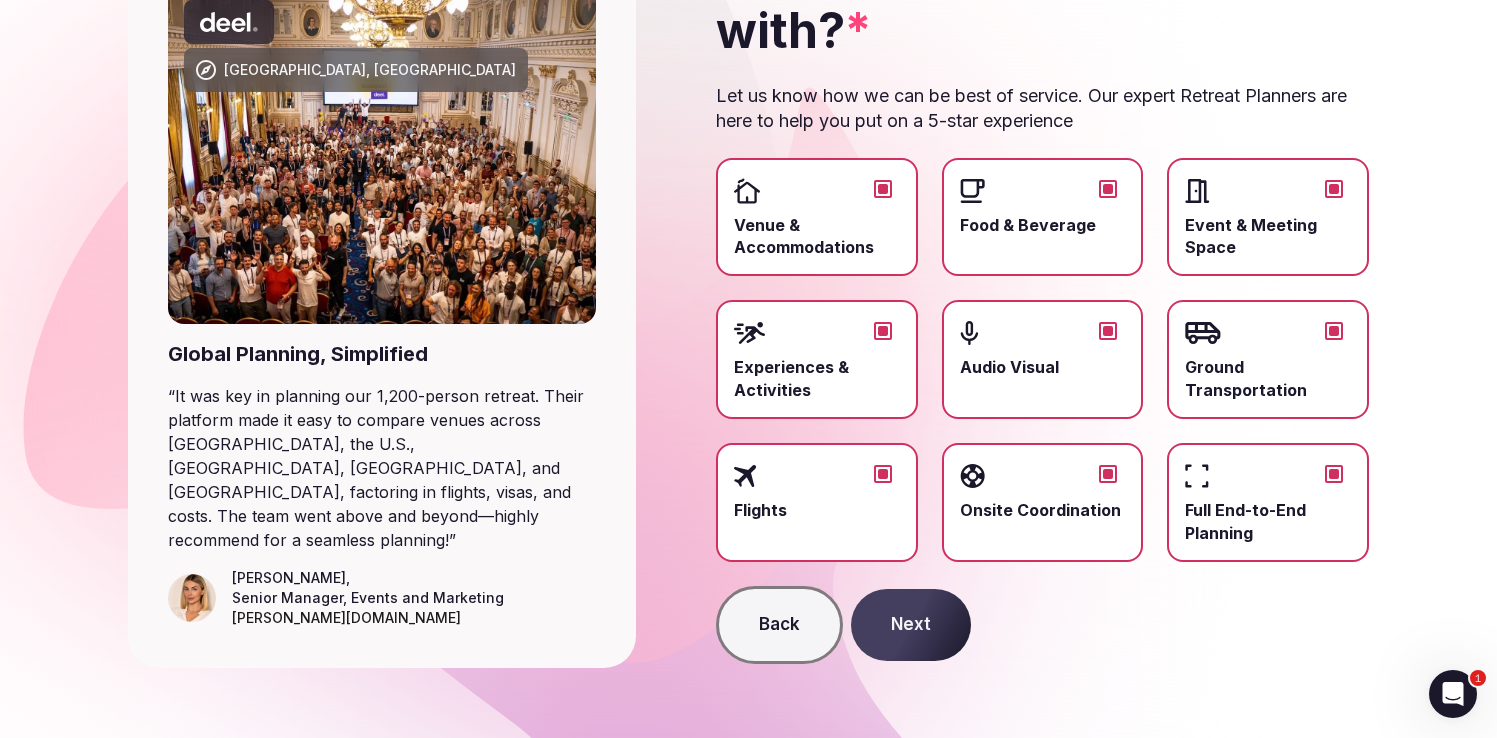 click on "Next" at bounding box center (911, 625) 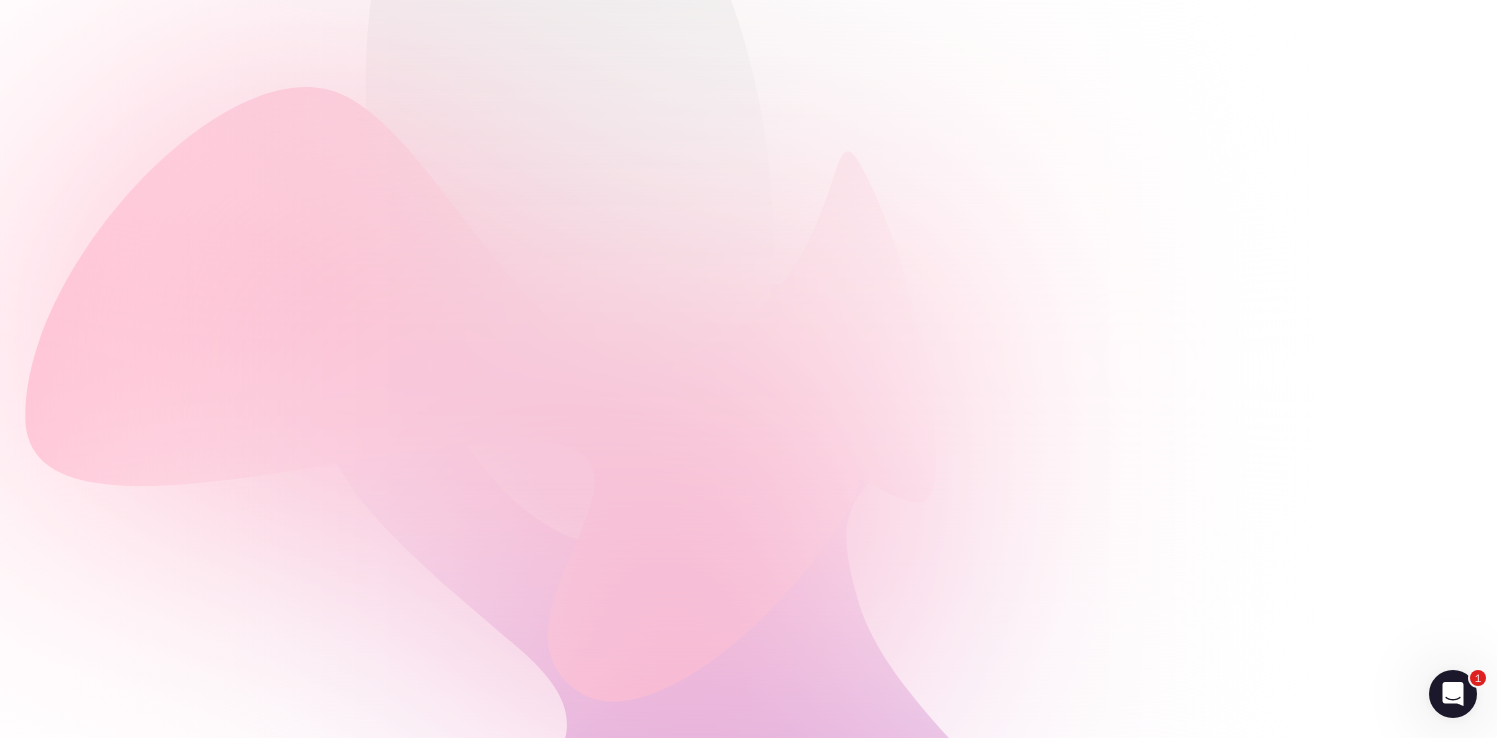 scroll, scrollTop: 0, scrollLeft: 0, axis: both 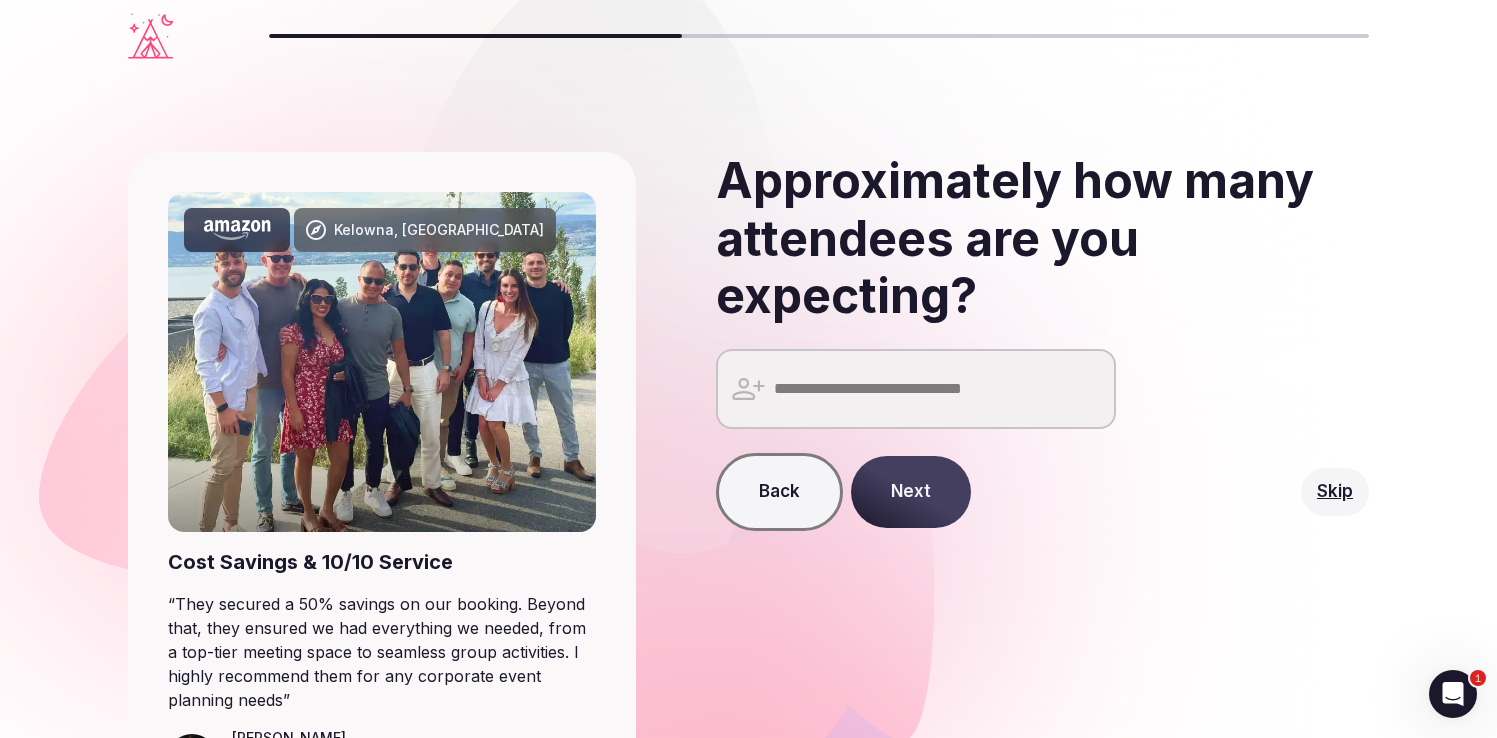 click at bounding box center [916, 389] 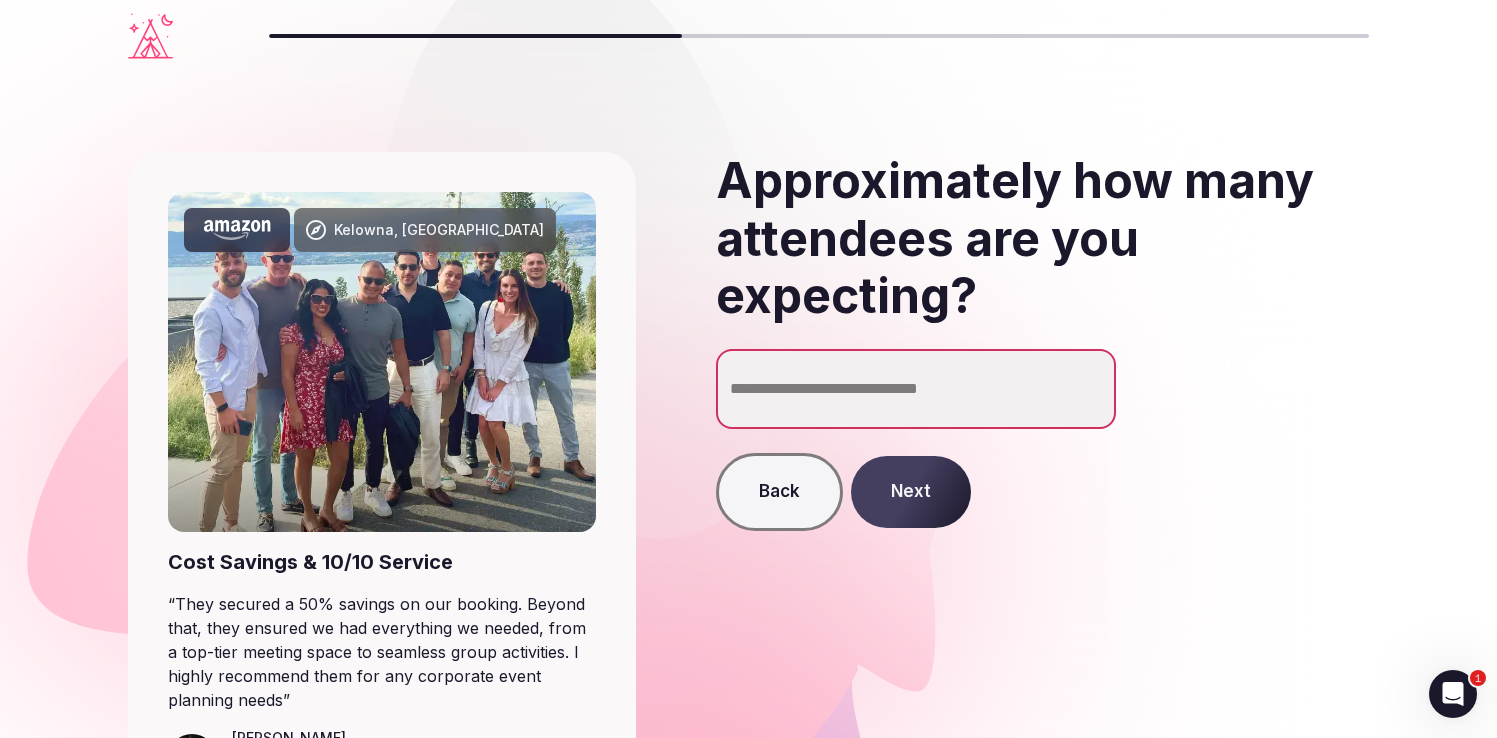type on "**" 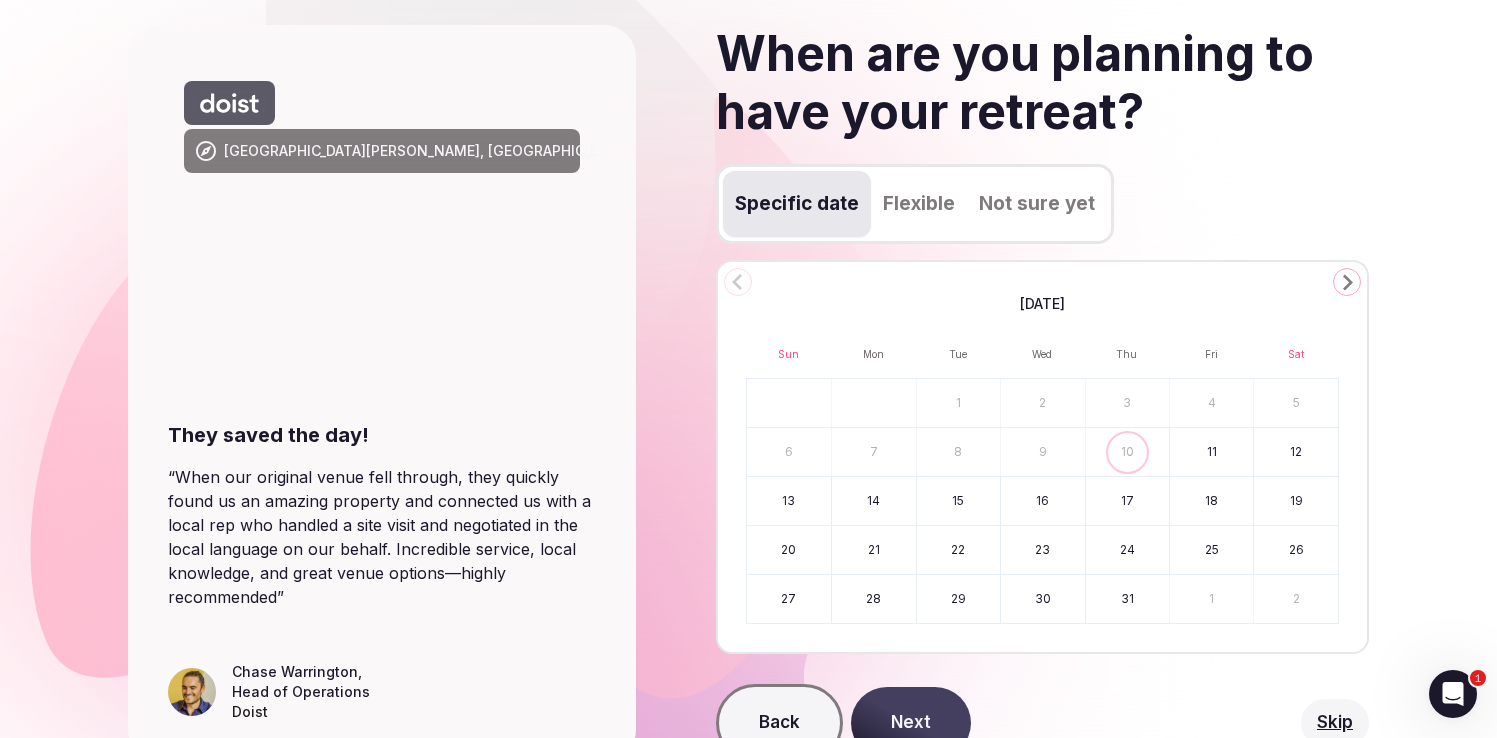 scroll, scrollTop: 129, scrollLeft: 0, axis: vertical 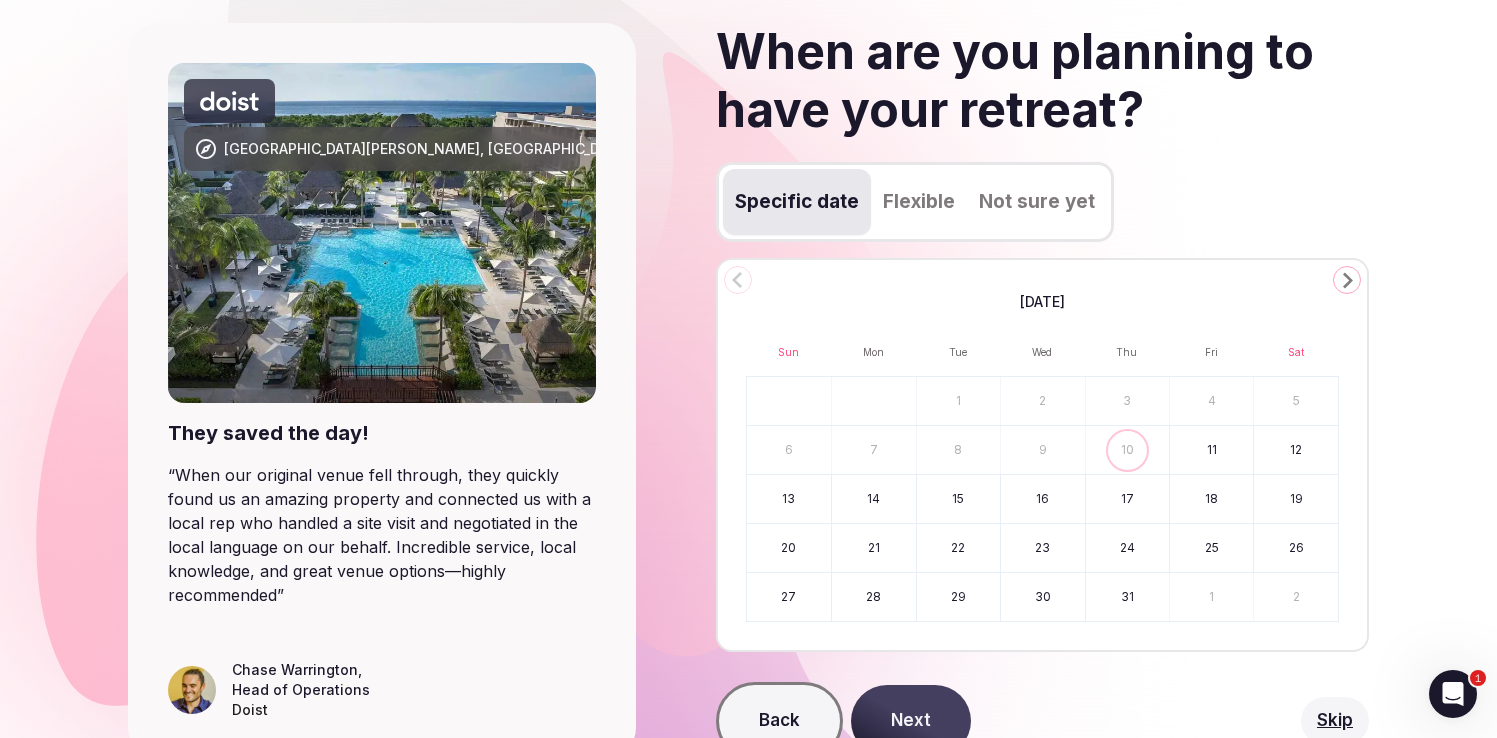 click 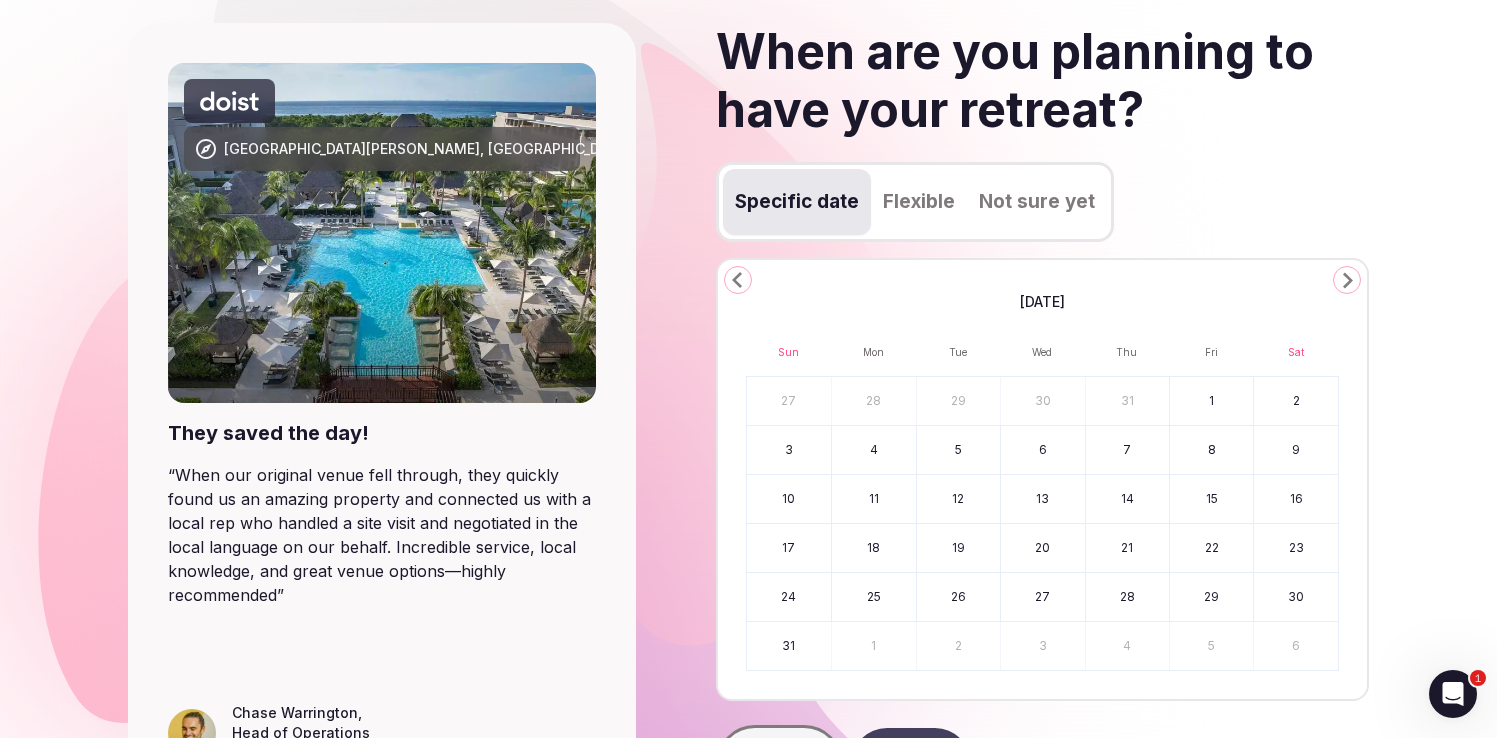 click 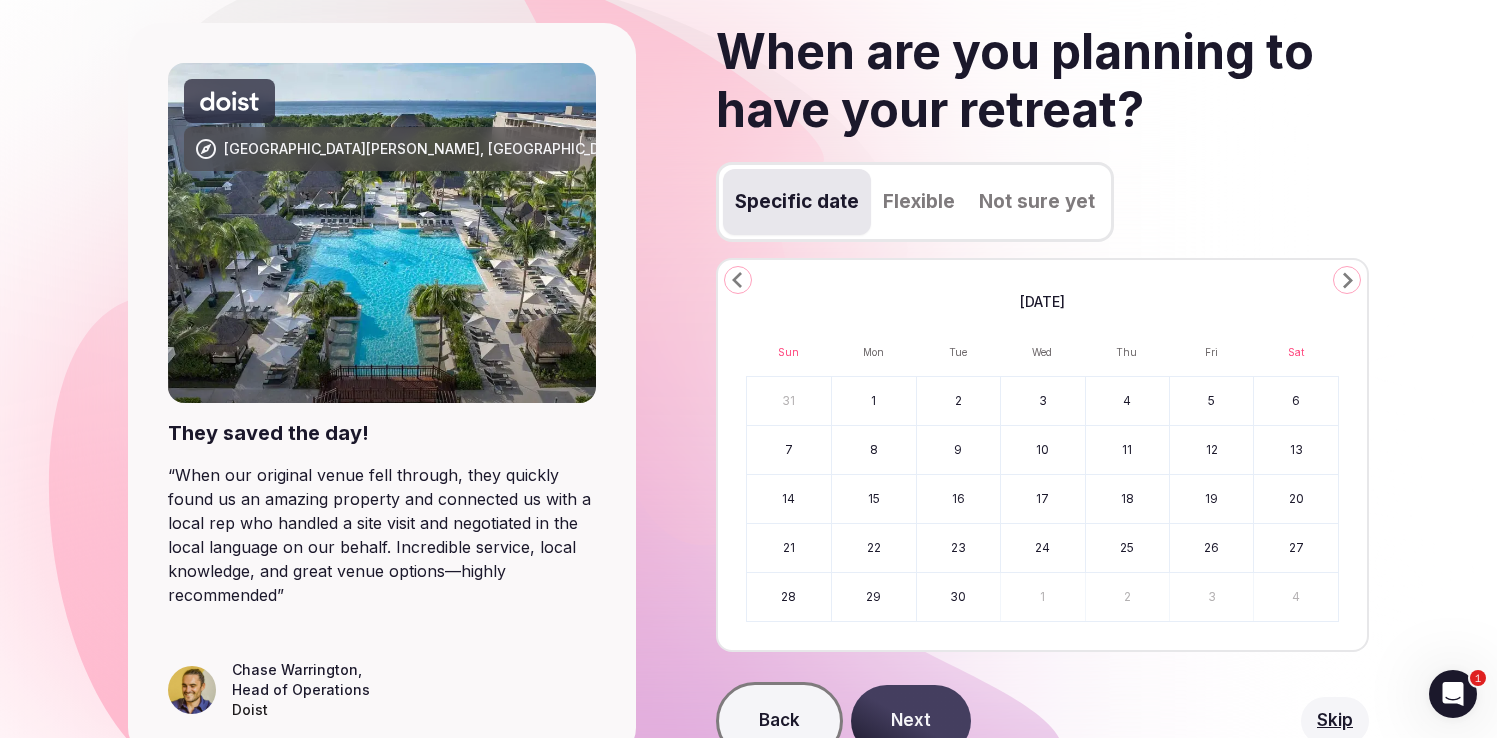 click on "Not sure yet" at bounding box center (1037, 202) 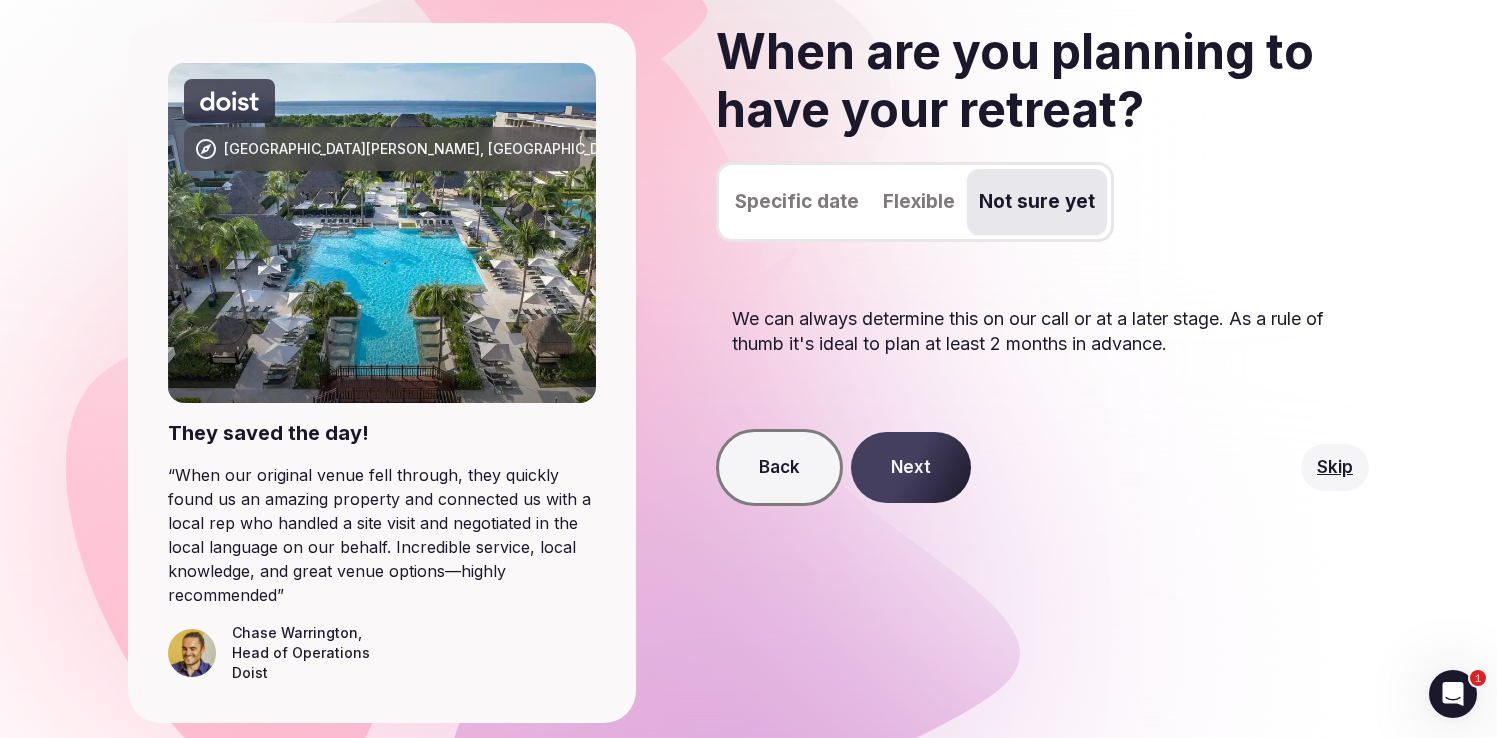 click on "Next" at bounding box center (911, 468) 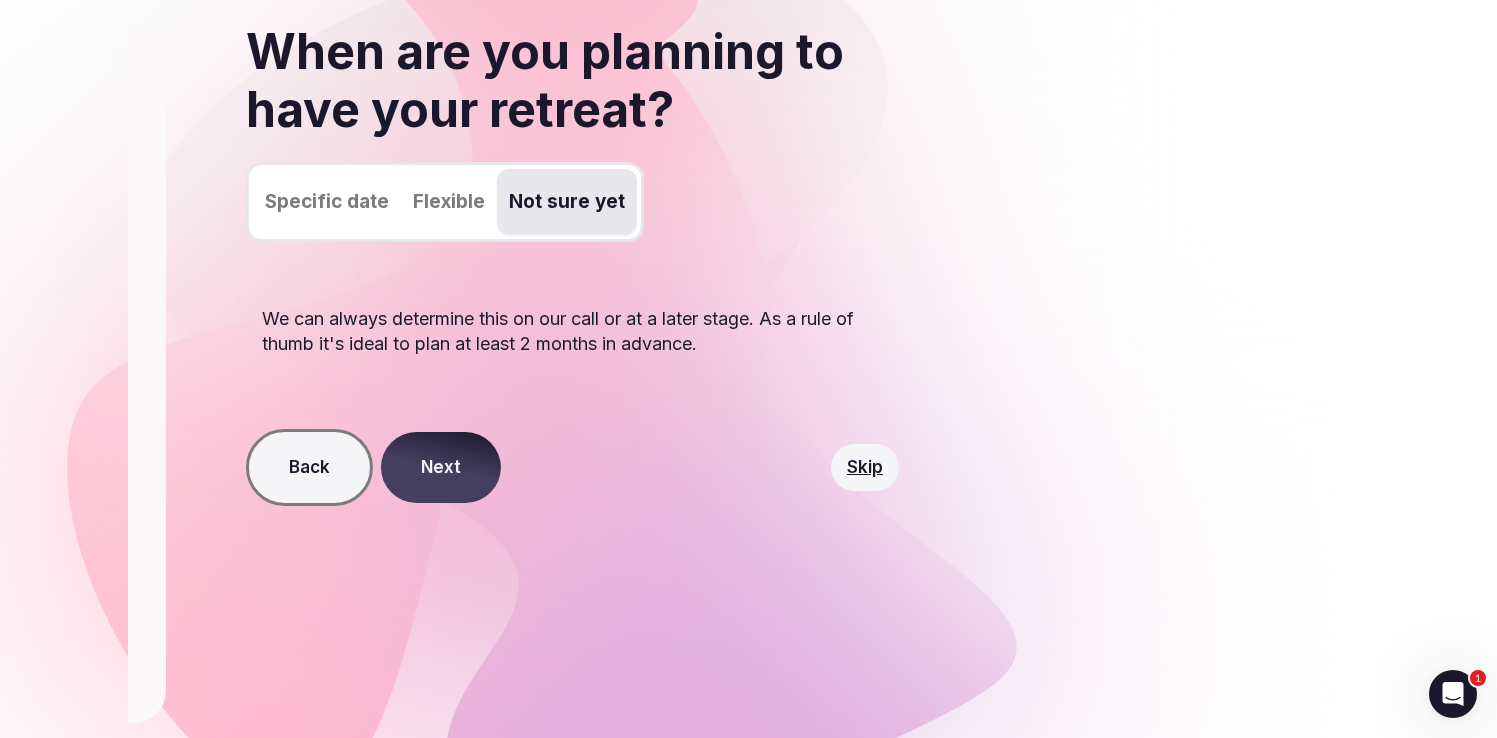 scroll, scrollTop: 0, scrollLeft: 0, axis: both 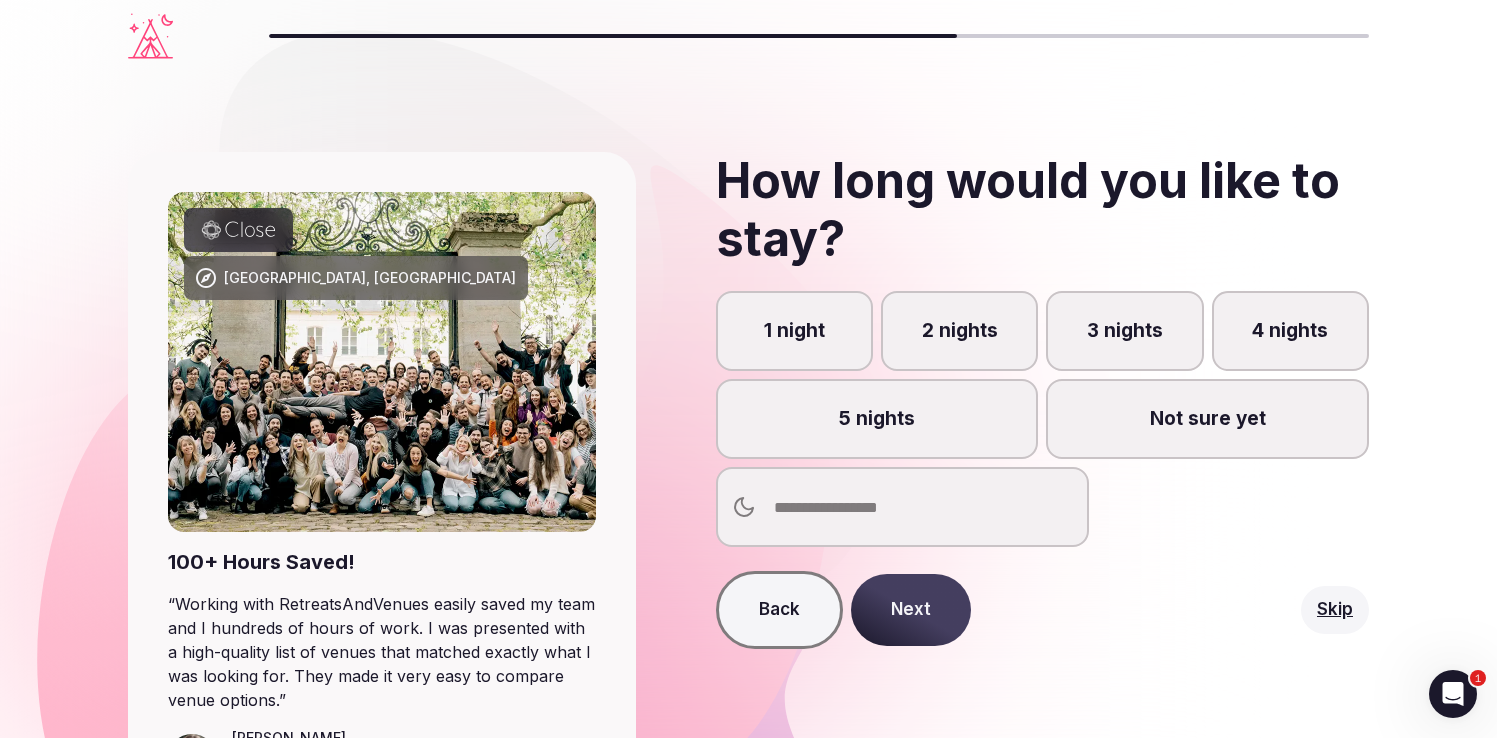 click on "2 nights" at bounding box center [959, 331] 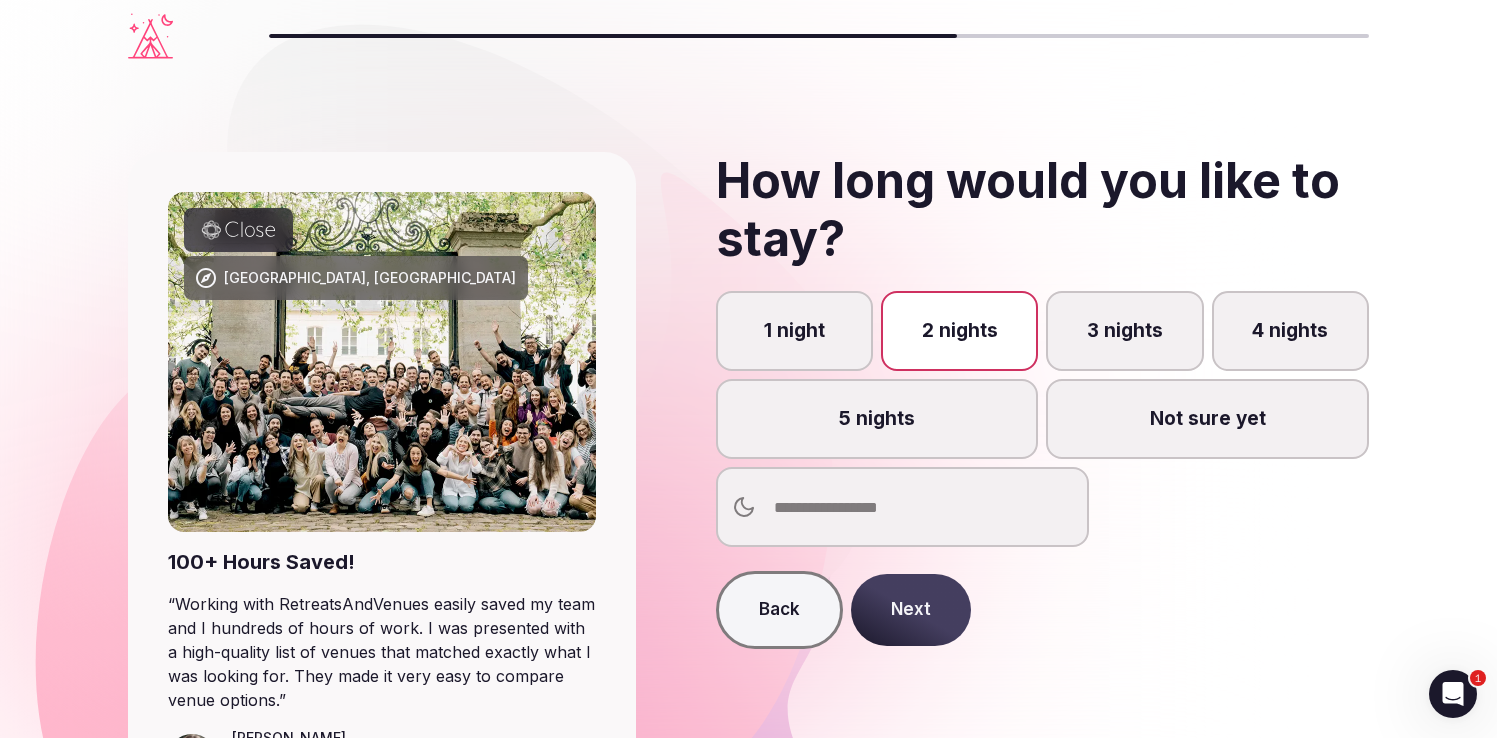scroll, scrollTop: 9, scrollLeft: 0, axis: vertical 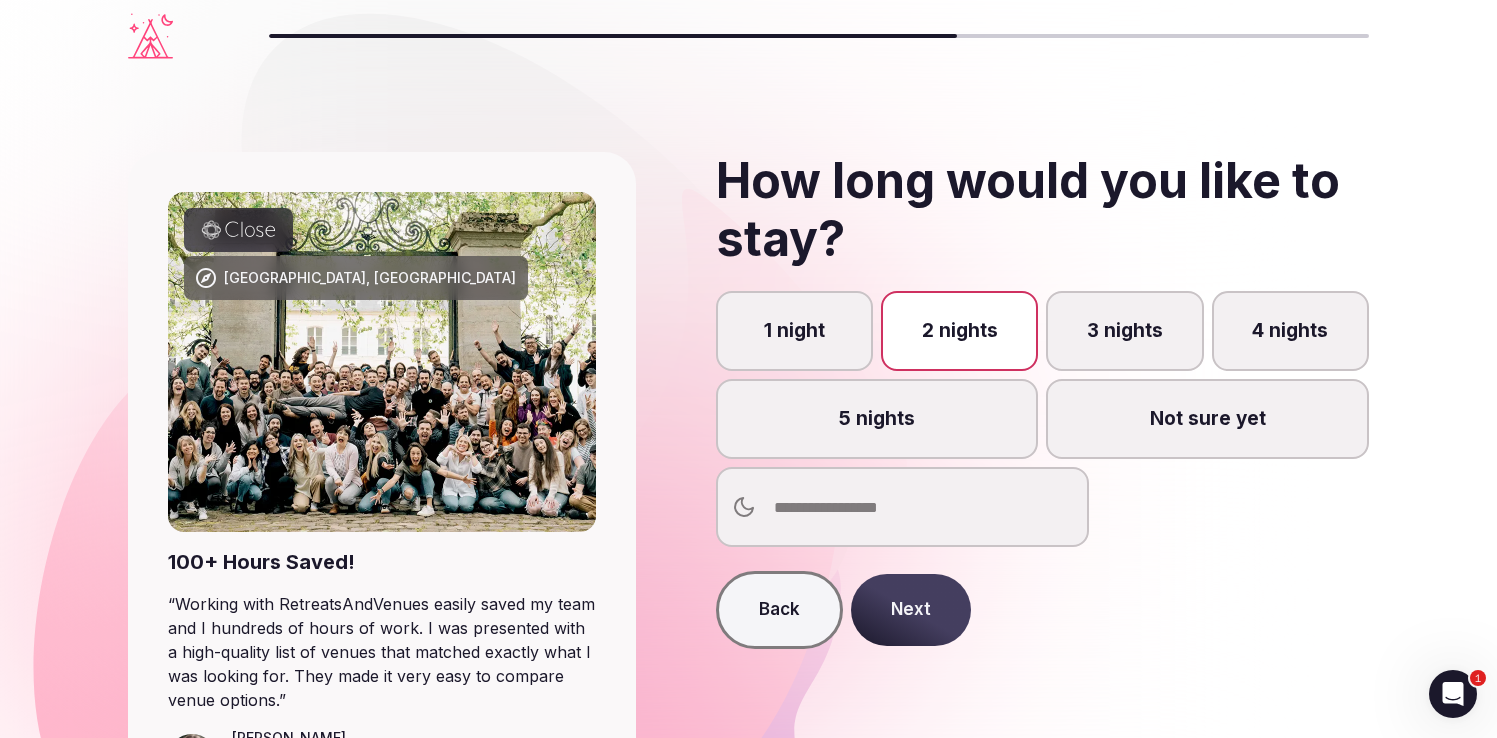 click on "3 nights" at bounding box center [1124, 331] 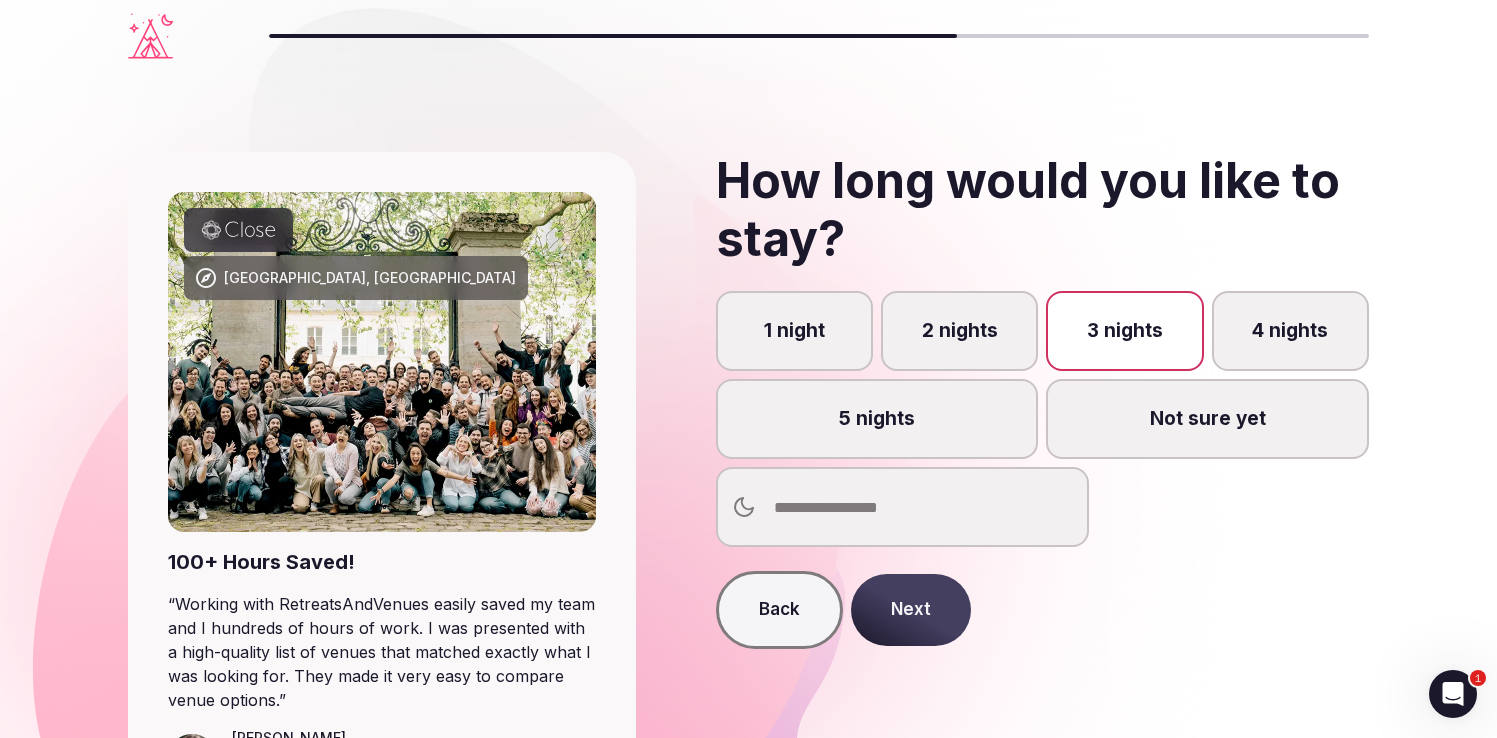 scroll, scrollTop: 9, scrollLeft: 0, axis: vertical 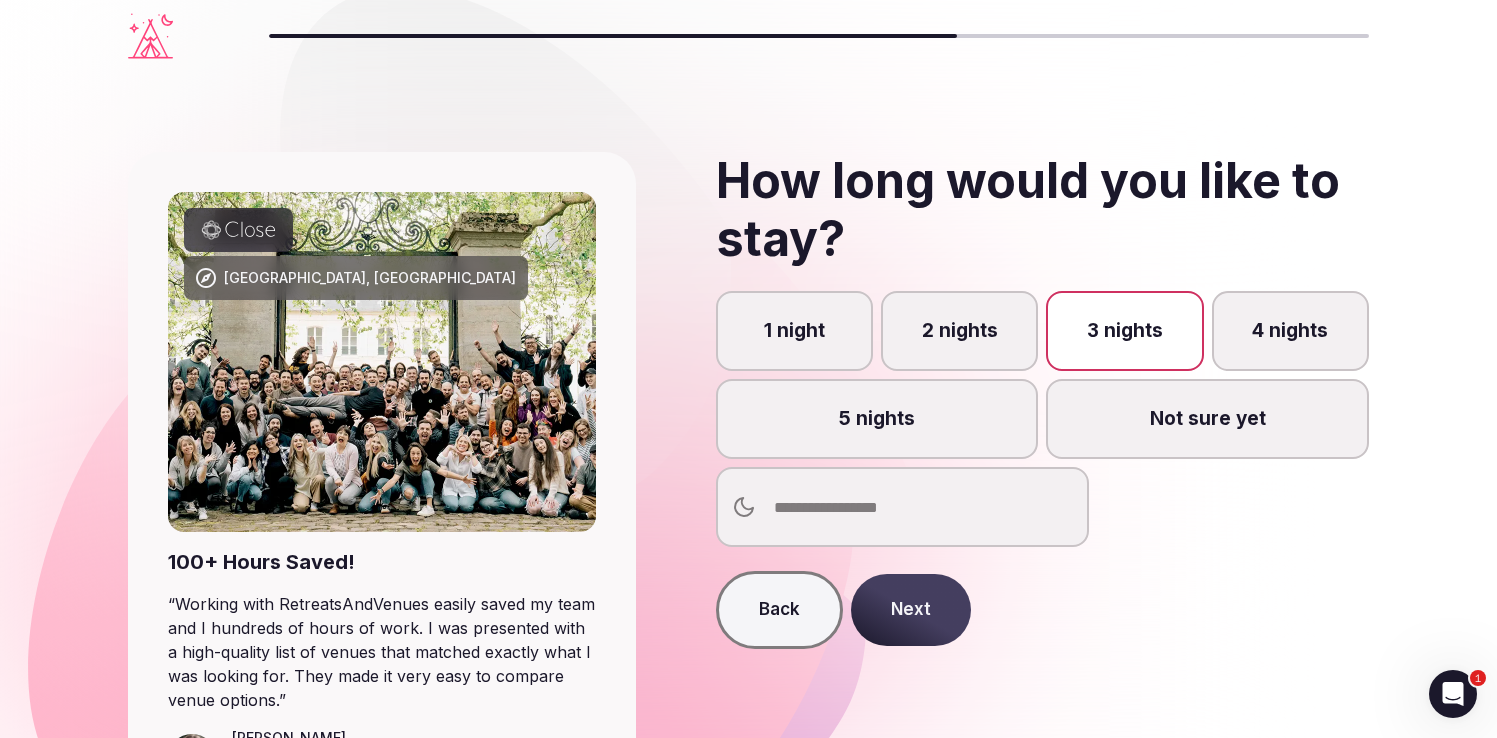 click on "2 nights" at bounding box center (959, 331) 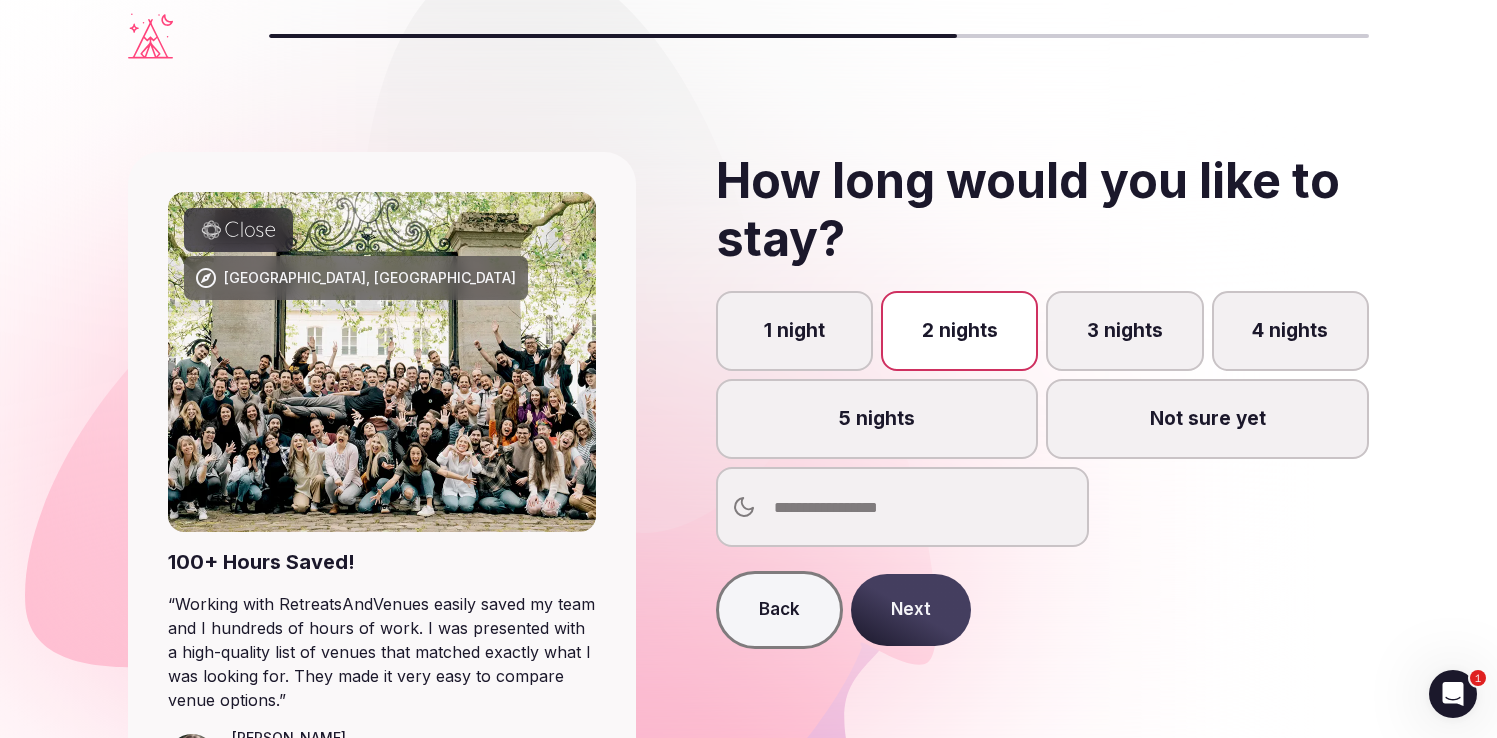 click on "3 nights" at bounding box center [1124, 331] 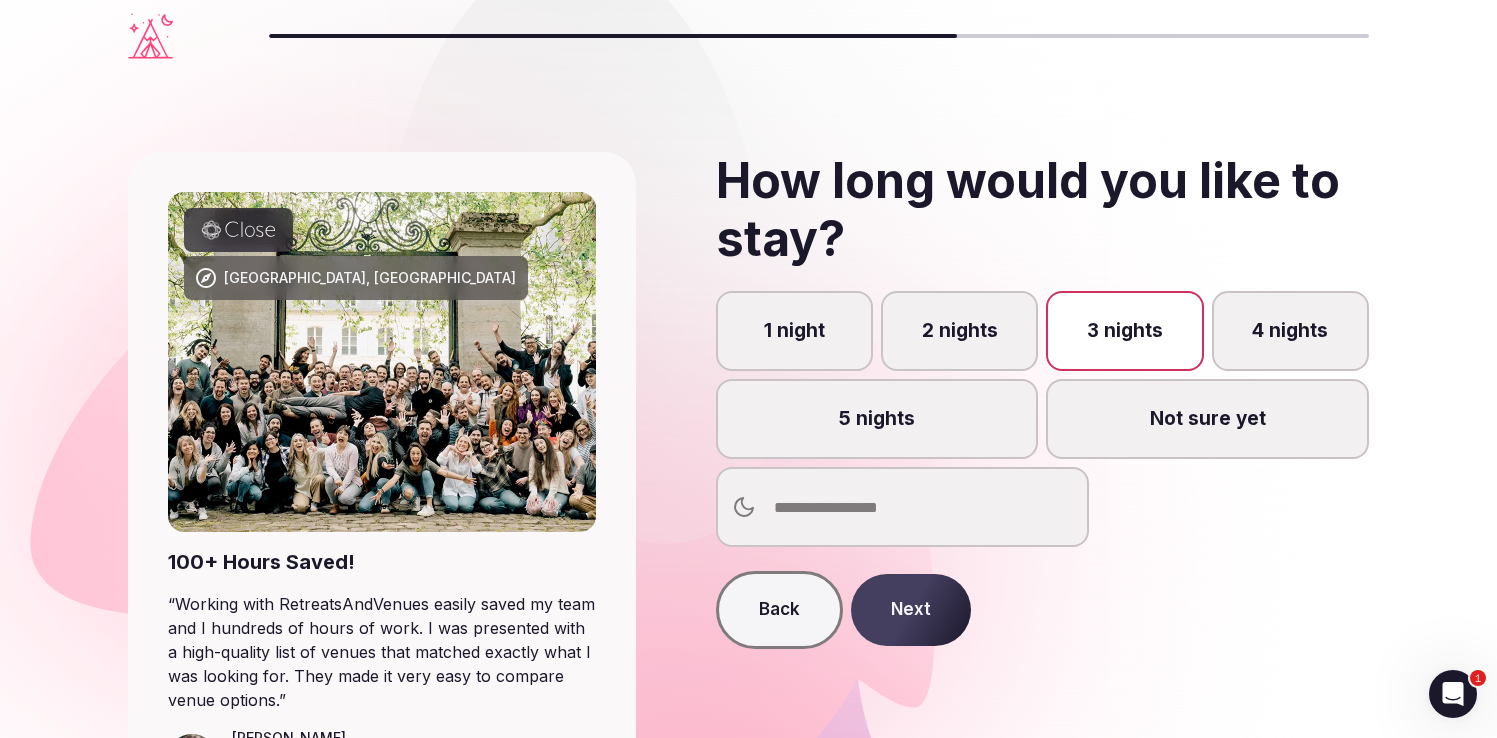 click on "Next" at bounding box center (911, 610) 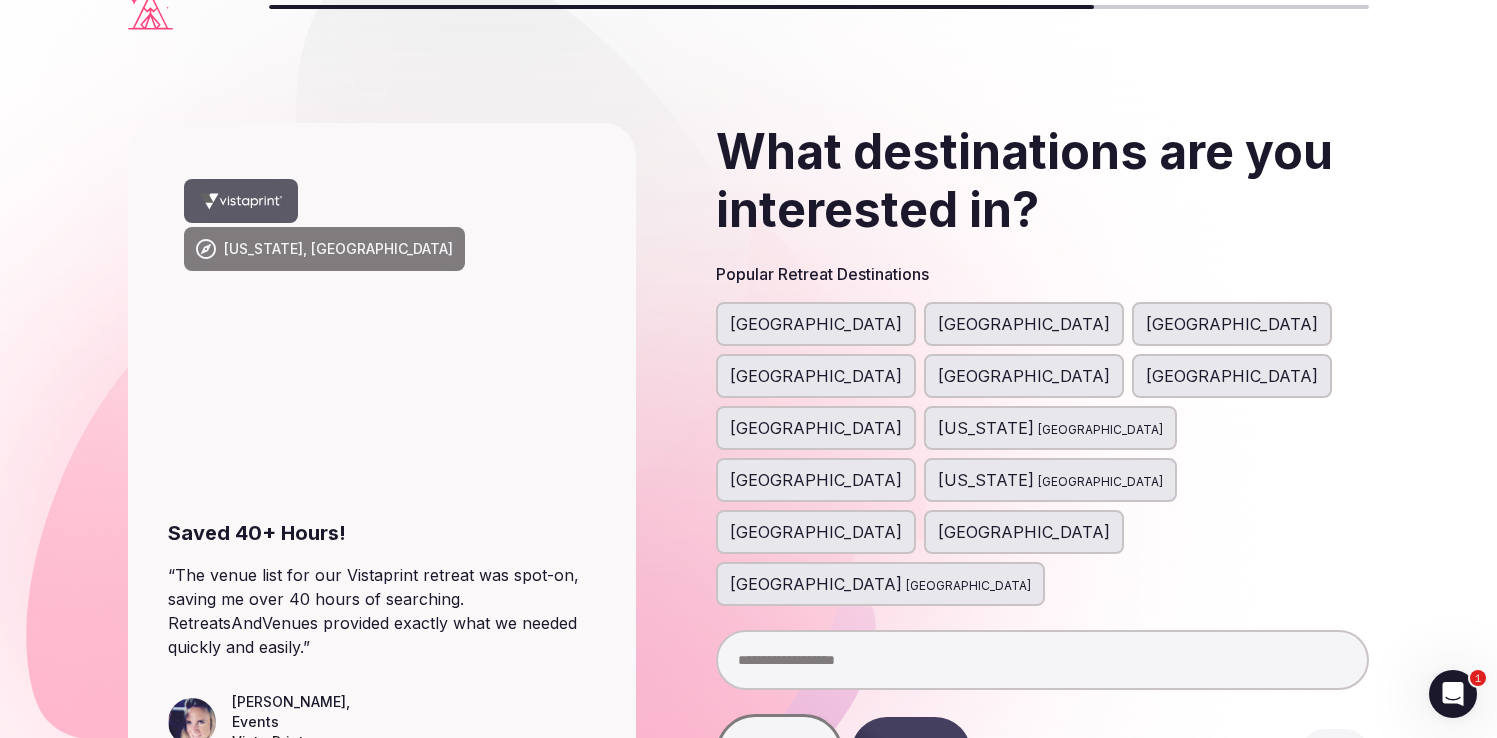 scroll, scrollTop: 37, scrollLeft: 0, axis: vertical 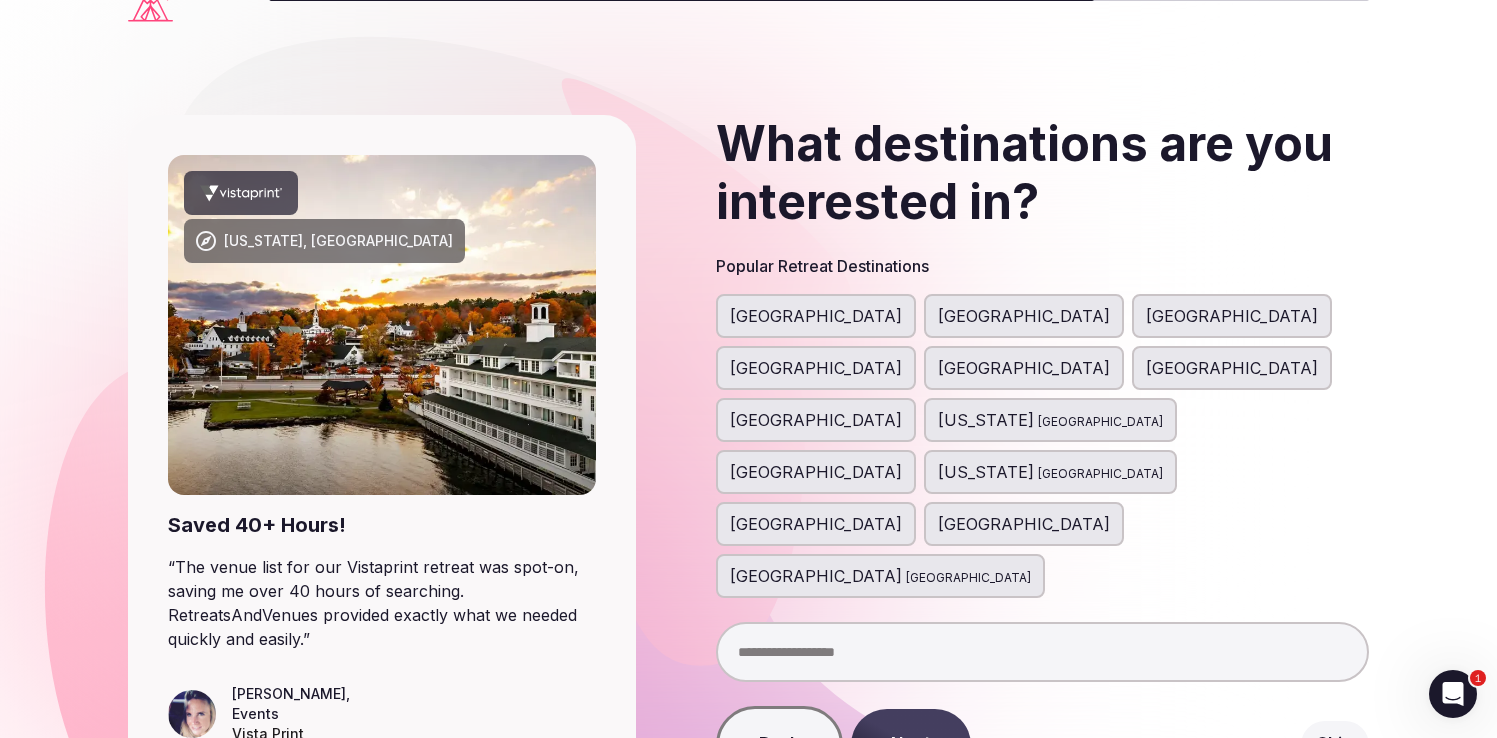 click at bounding box center [1042, 652] 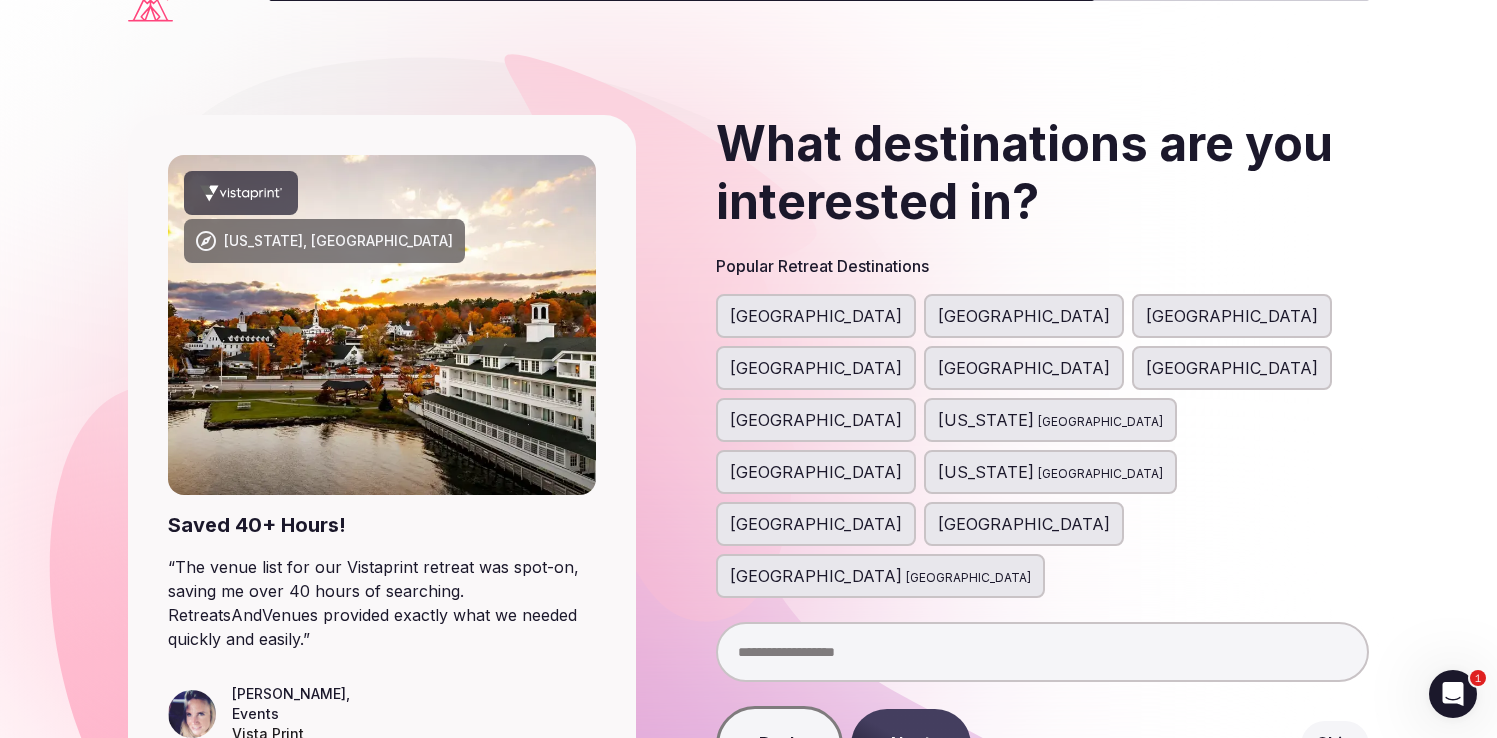 type on "*" 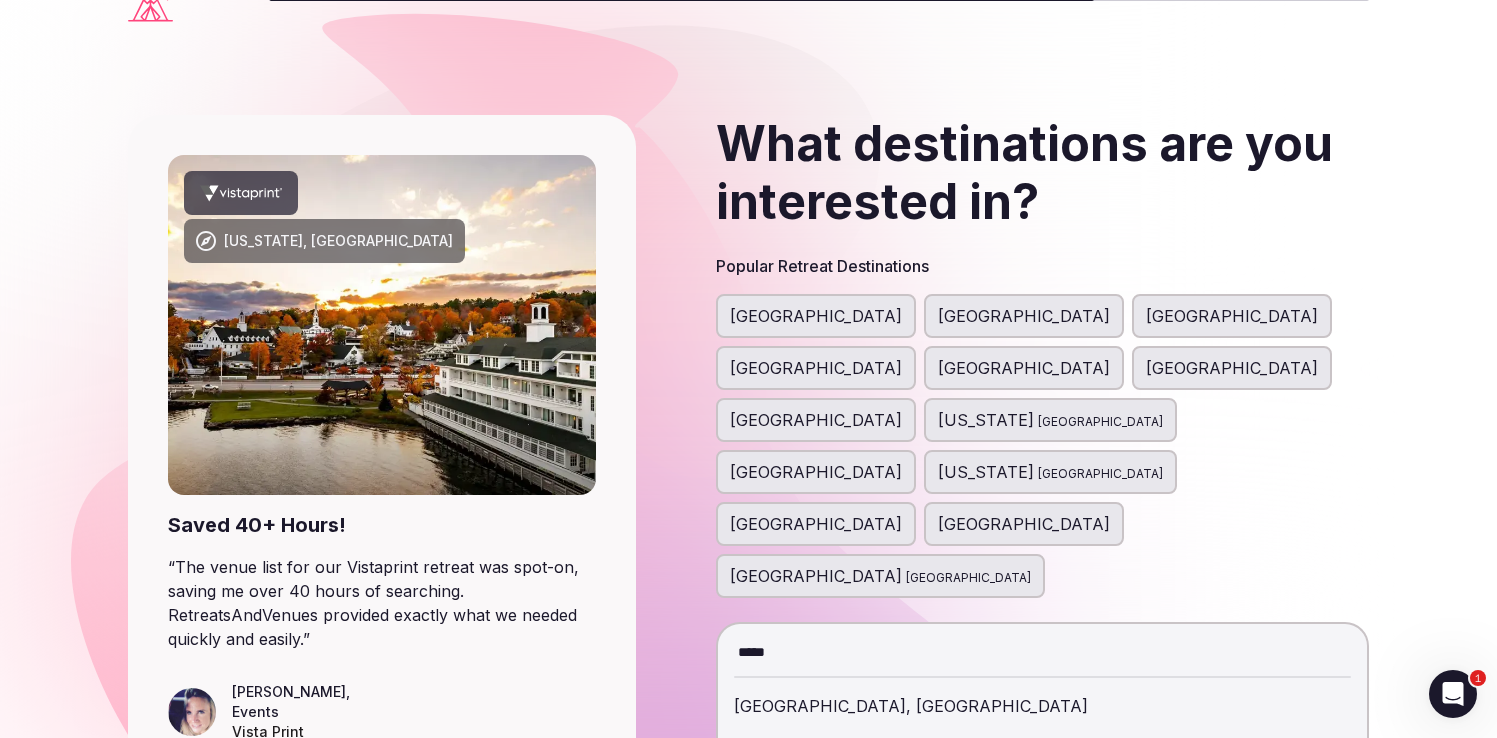type on "*****" 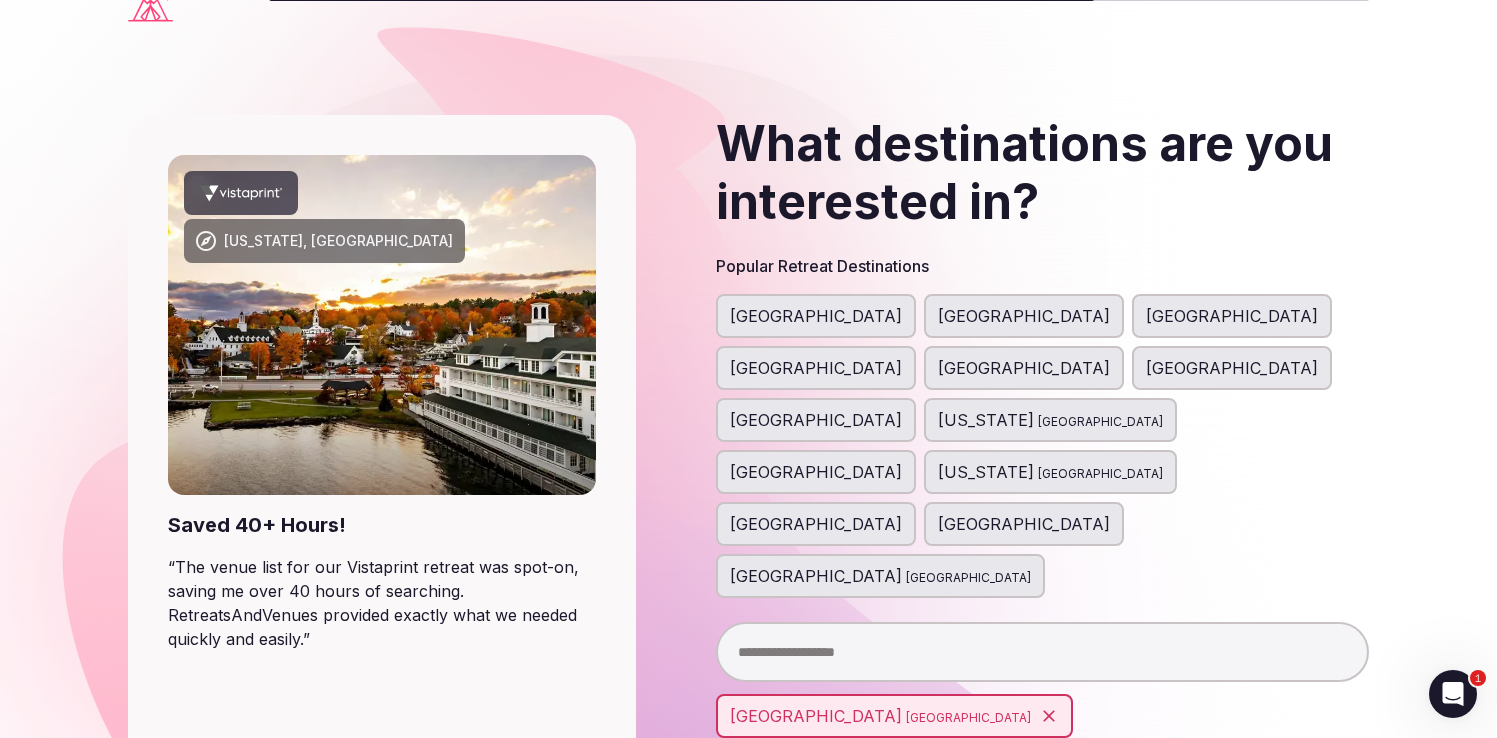 click on "Next" at bounding box center [911, 801] 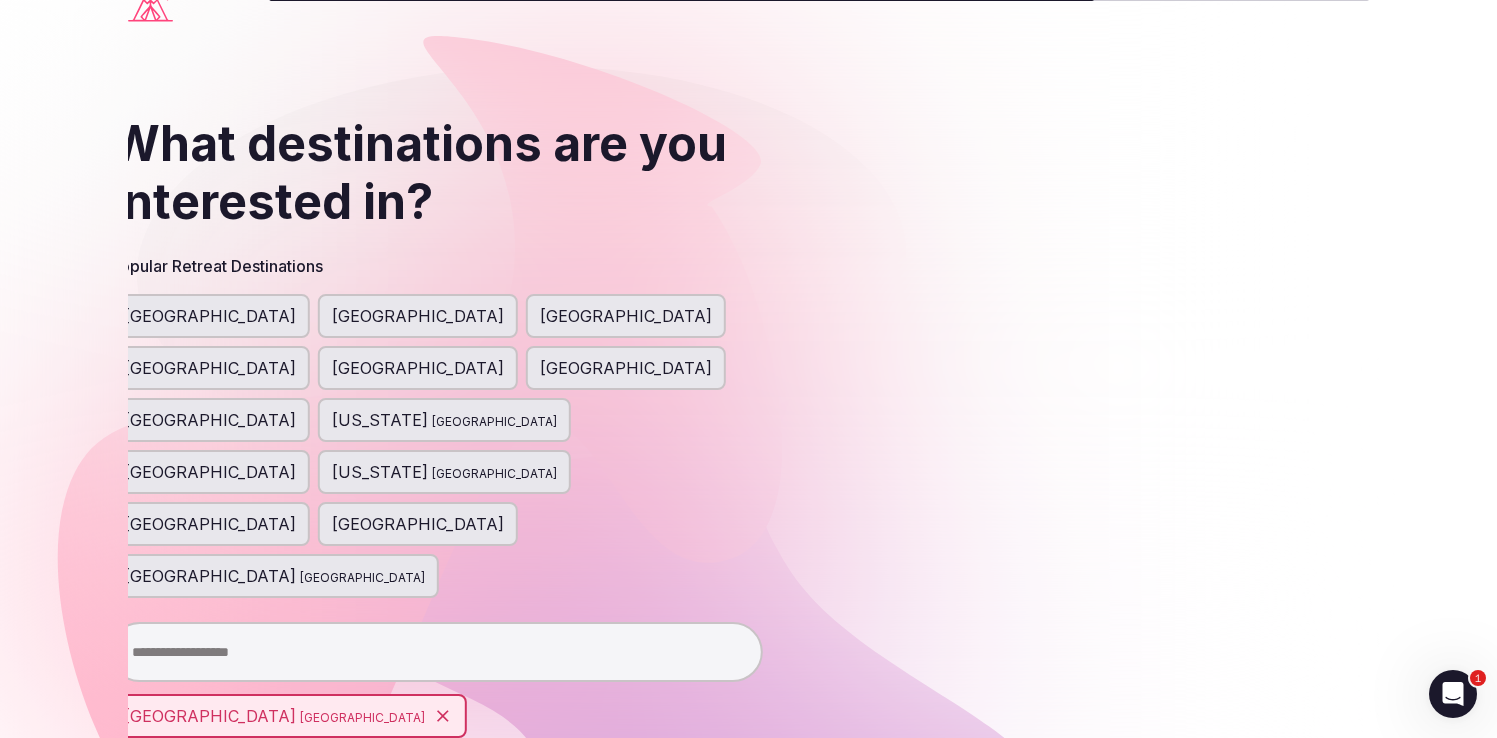 scroll, scrollTop: 0, scrollLeft: 0, axis: both 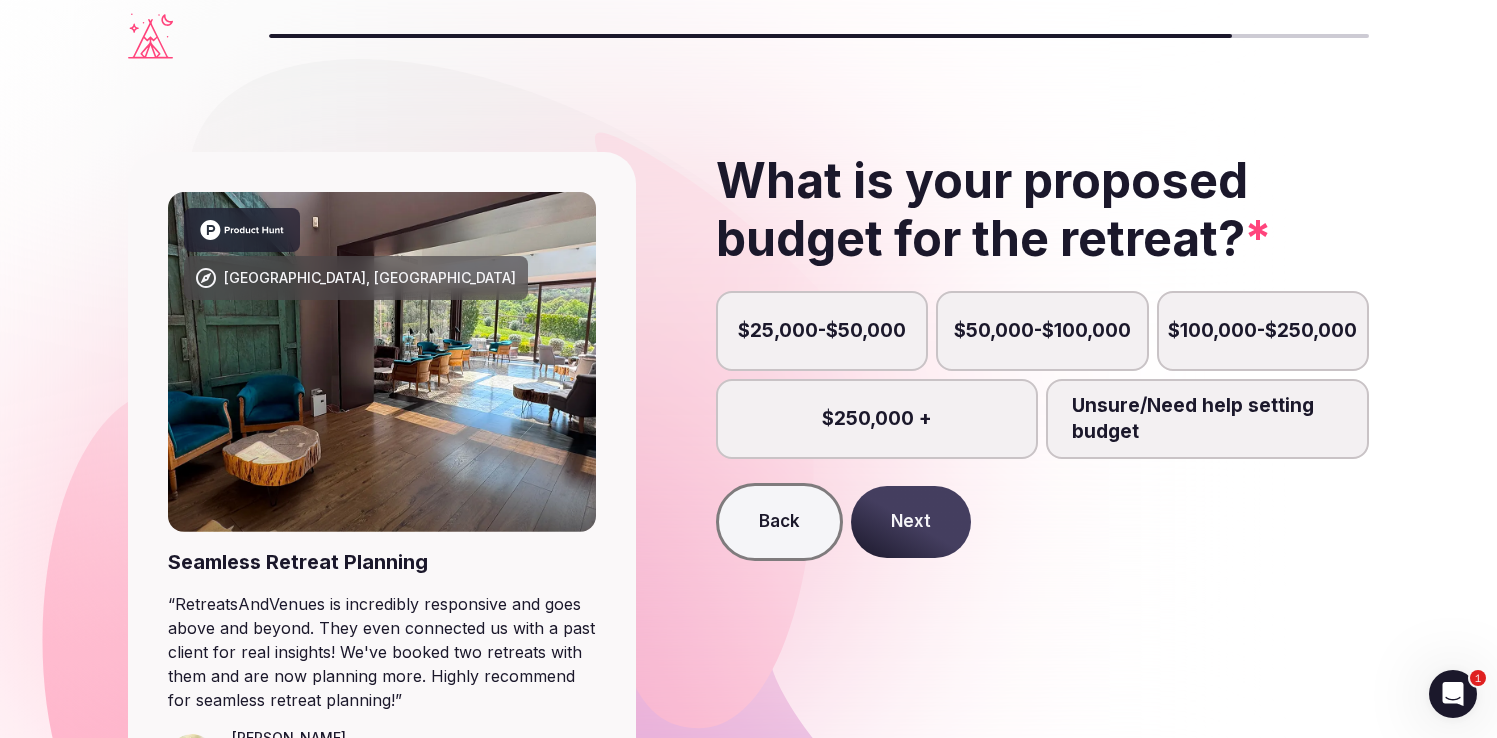 click on "$25,000-$50,000" at bounding box center [822, 331] 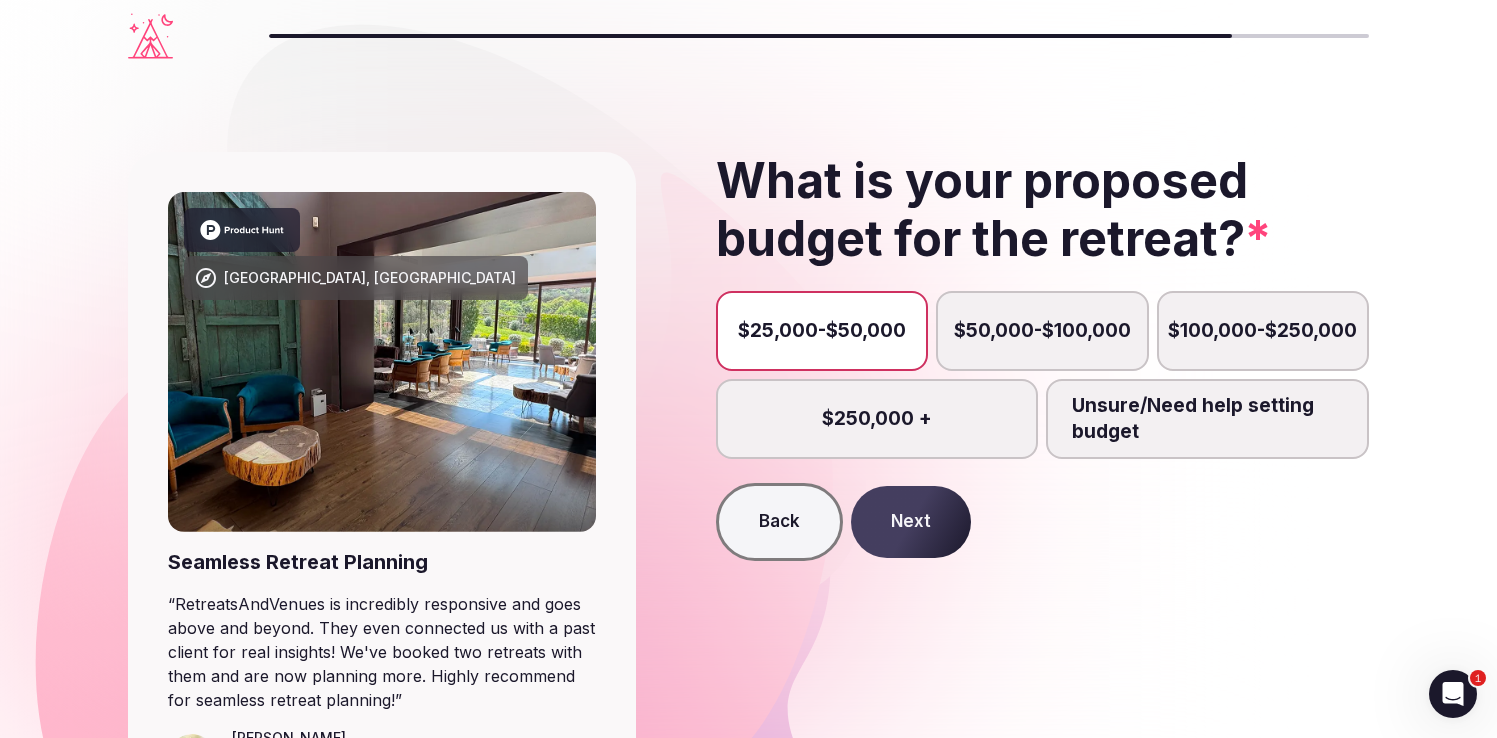 click on "Next" at bounding box center [911, 522] 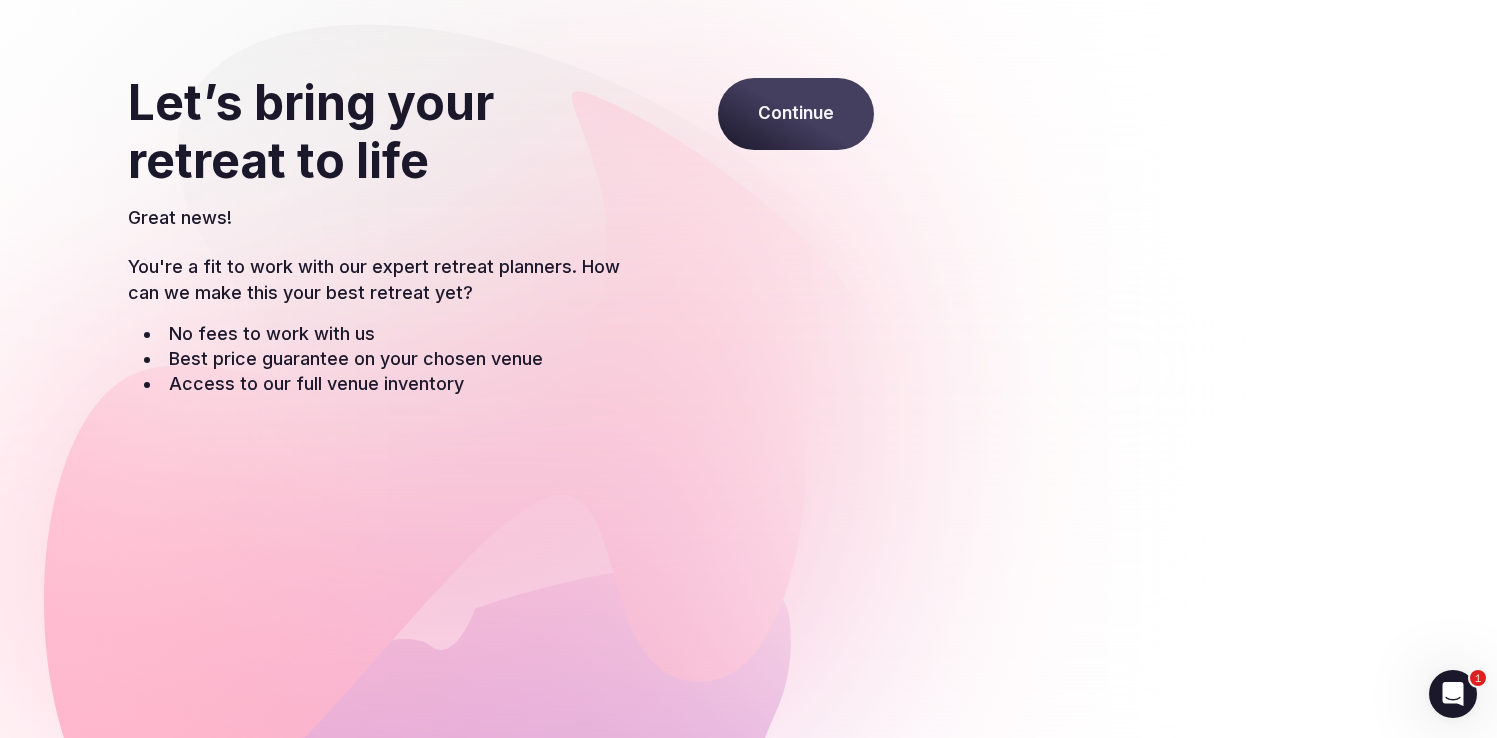 scroll, scrollTop: 0, scrollLeft: 0, axis: both 